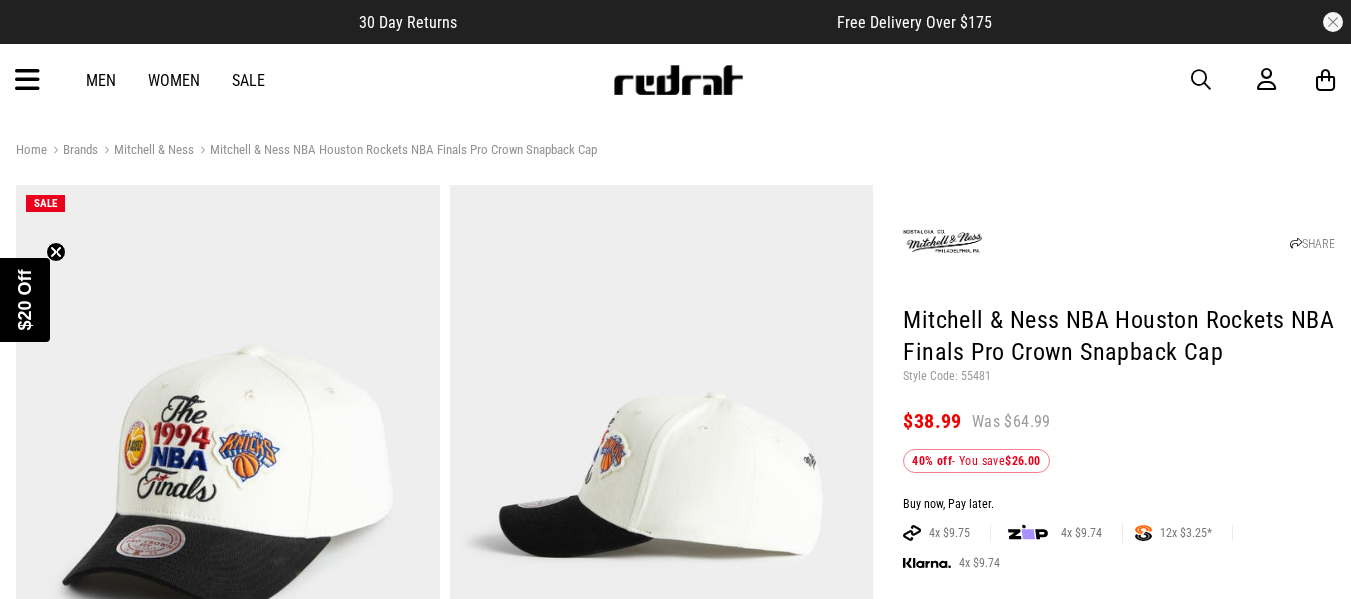 scroll, scrollTop: 0, scrollLeft: 0, axis: both 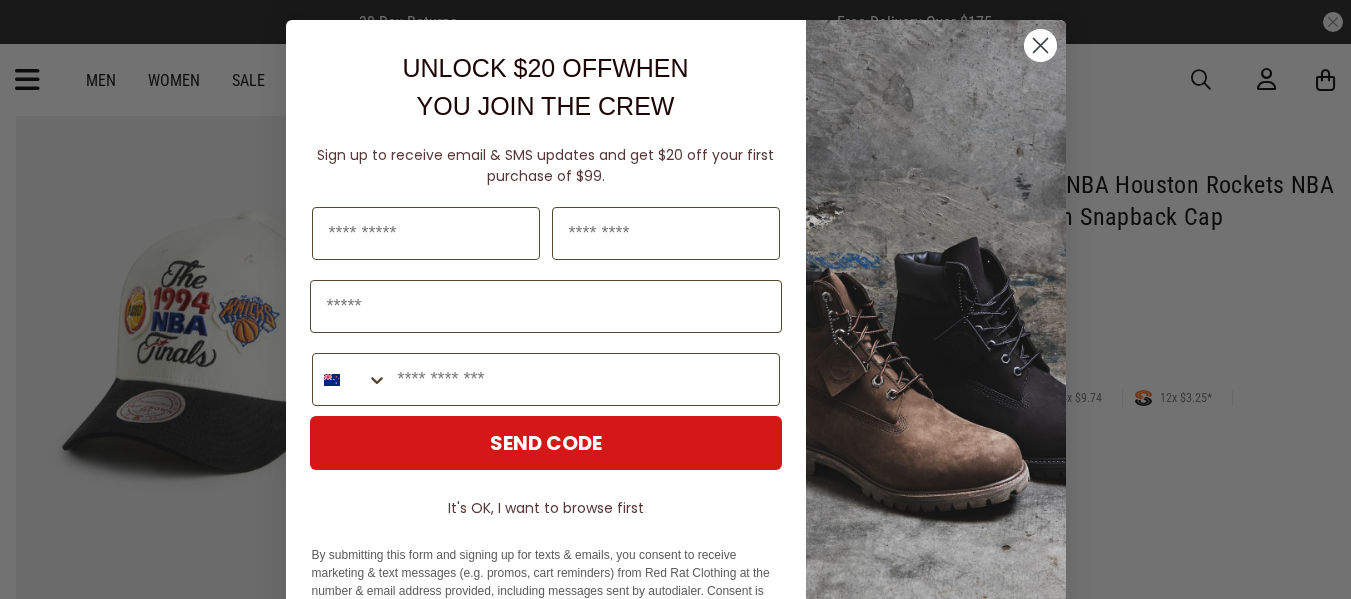 click 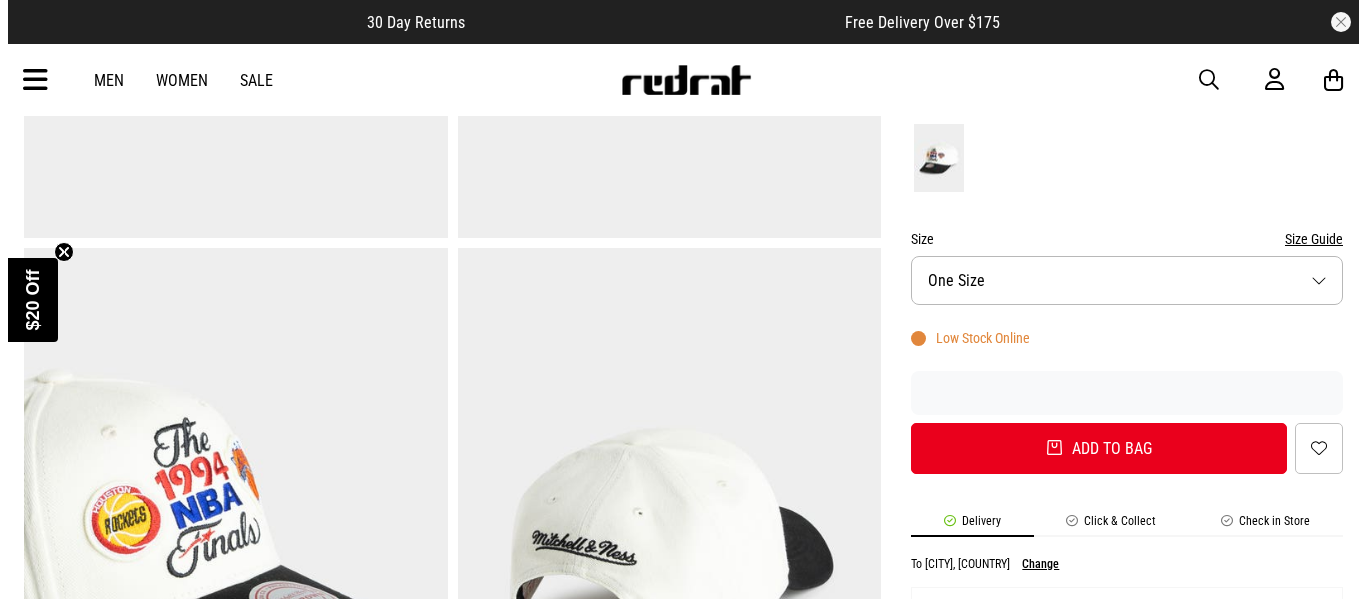 scroll, scrollTop: 572, scrollLeft: 0, axis: vertical 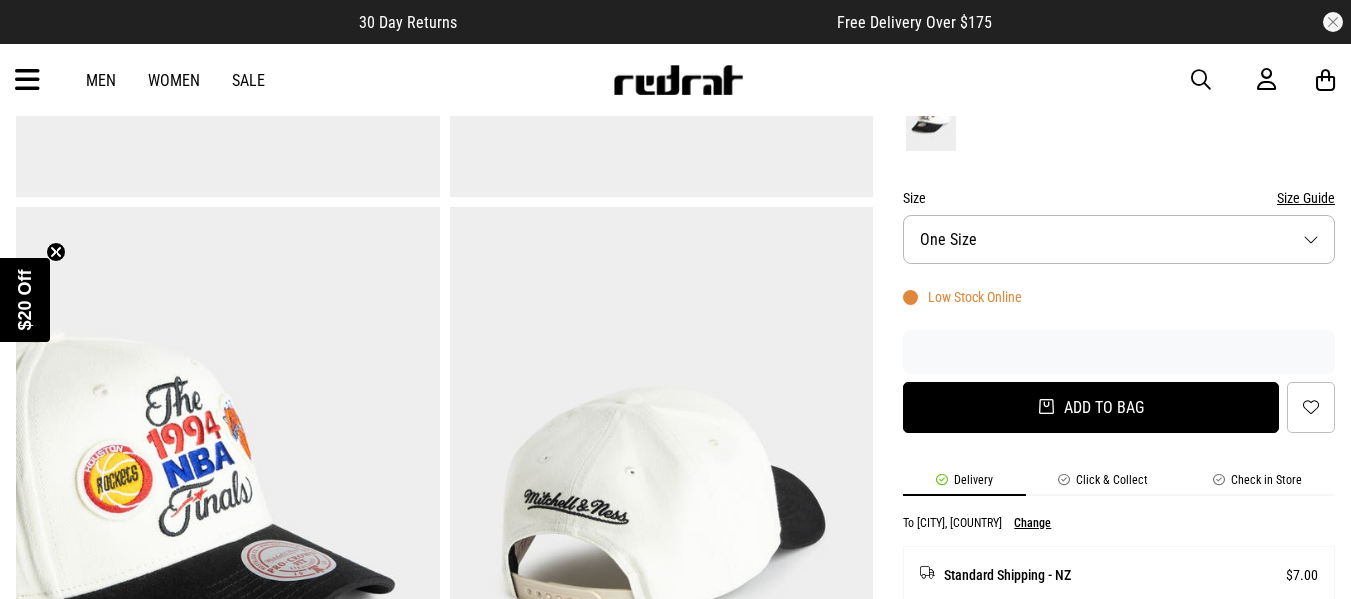 click on "Add to bag" at bounding box center (1091, 407) 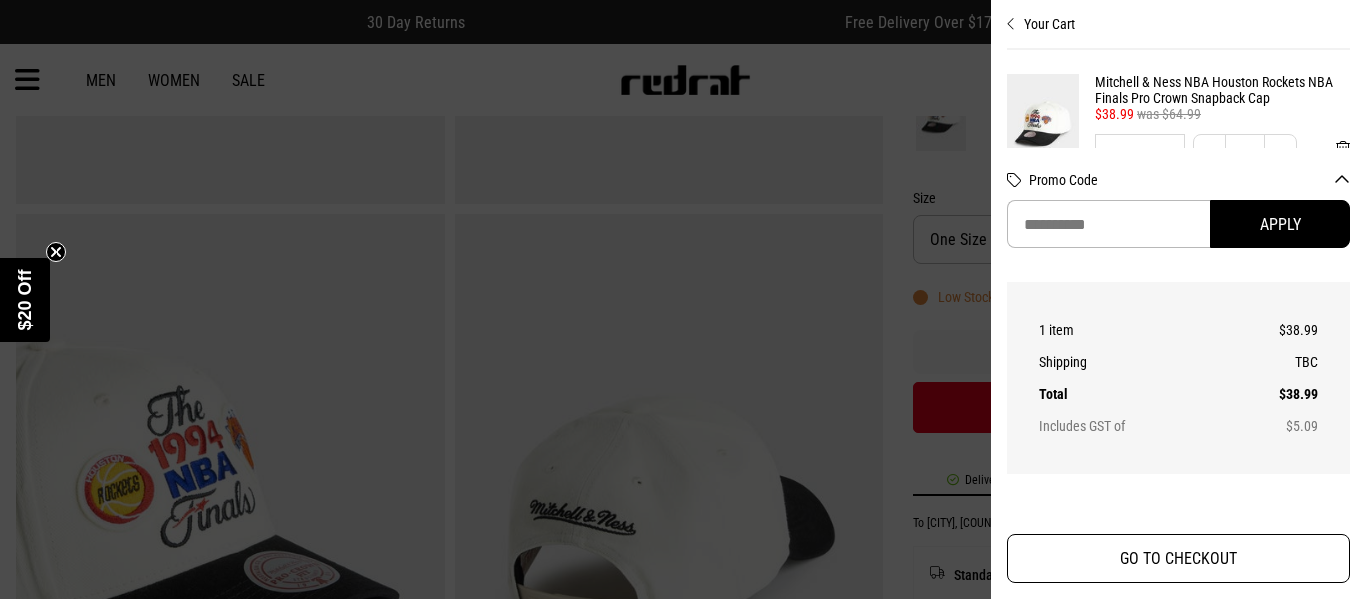 click on "GO TO CHECKOUT" at bounding box center (1178, 558) 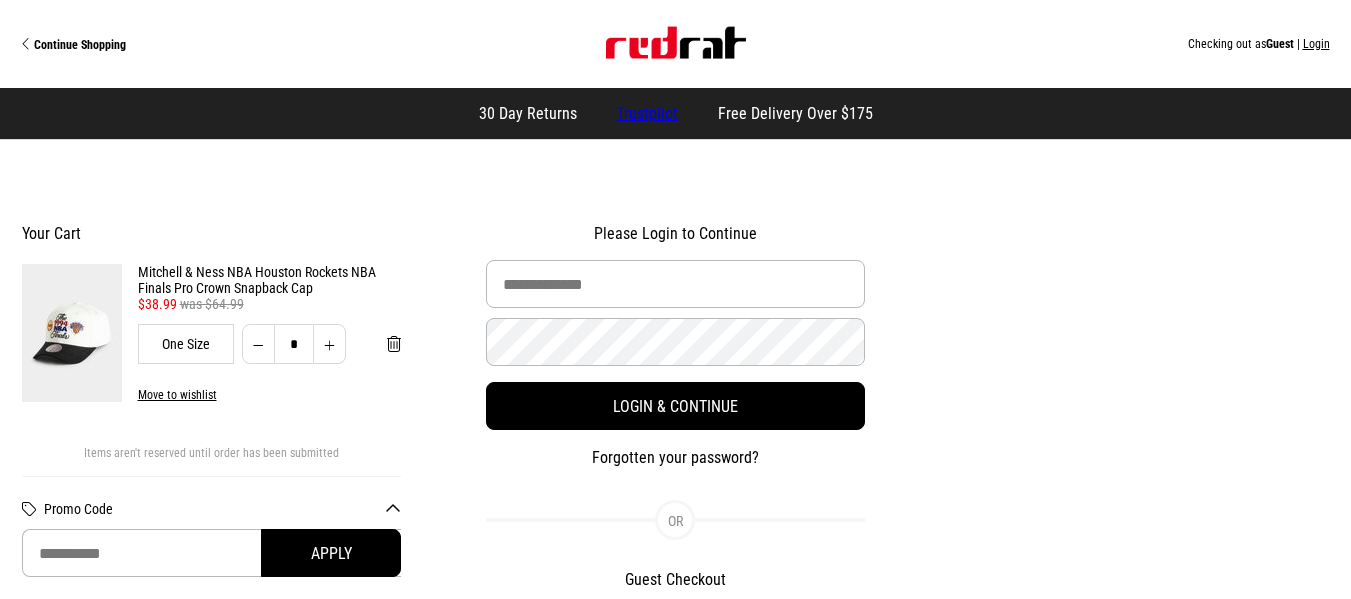 scroll, scrollTop: 0, scrollLeft: 0, axis: both 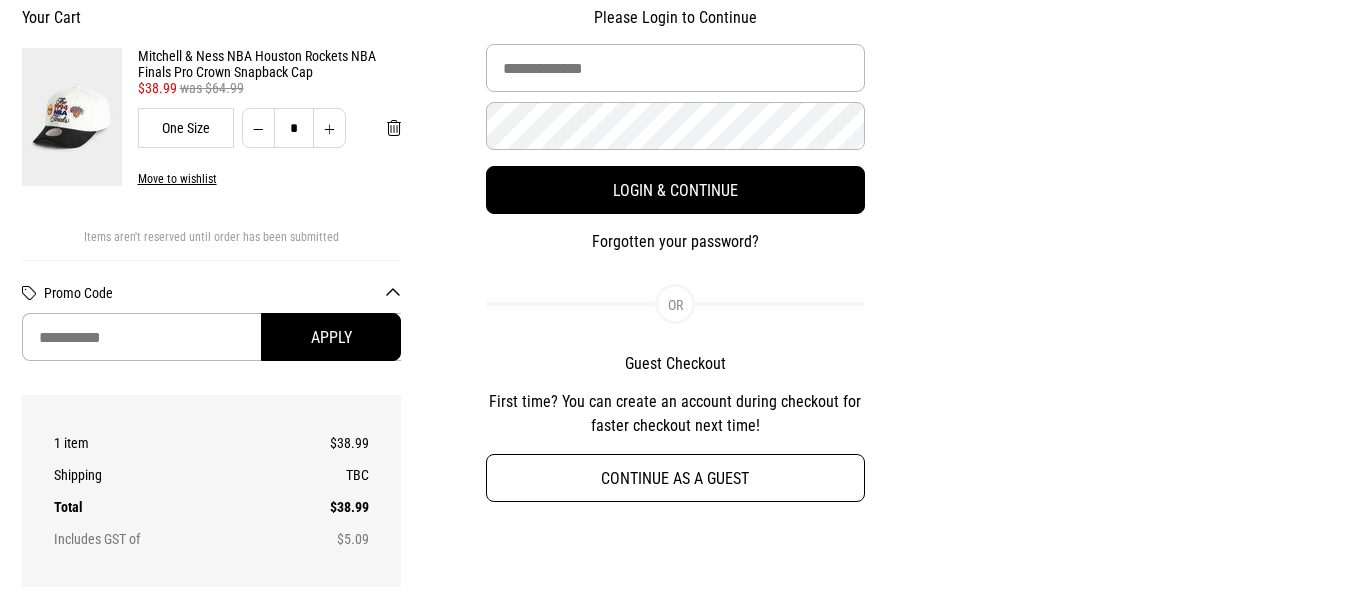 click on "Continue as a guest" at bounding box center [676, 478] 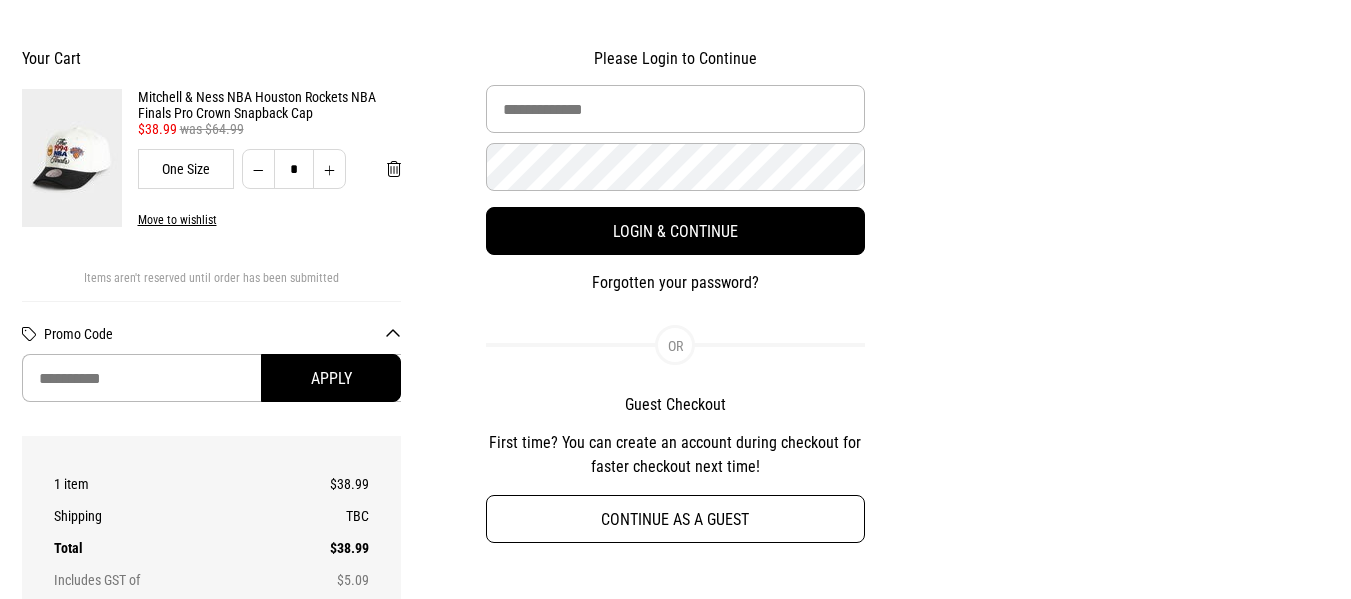 select on "**********" 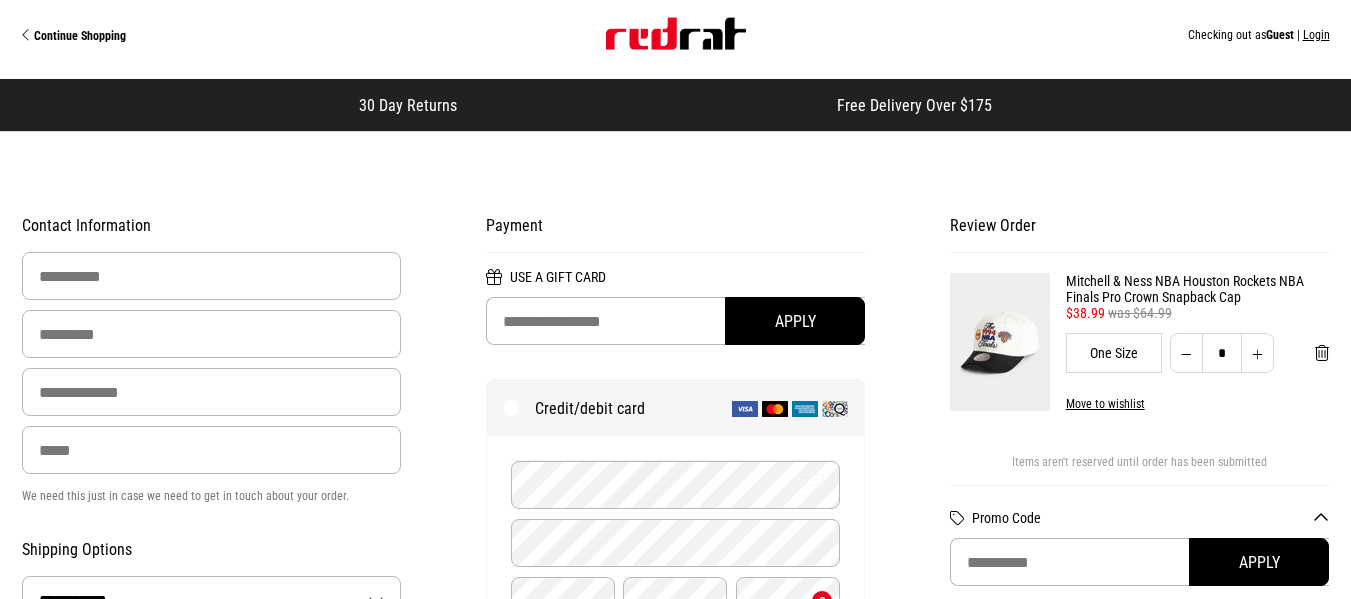 scroll, scrollTop: 0, scrollLeft: 0, axis: both 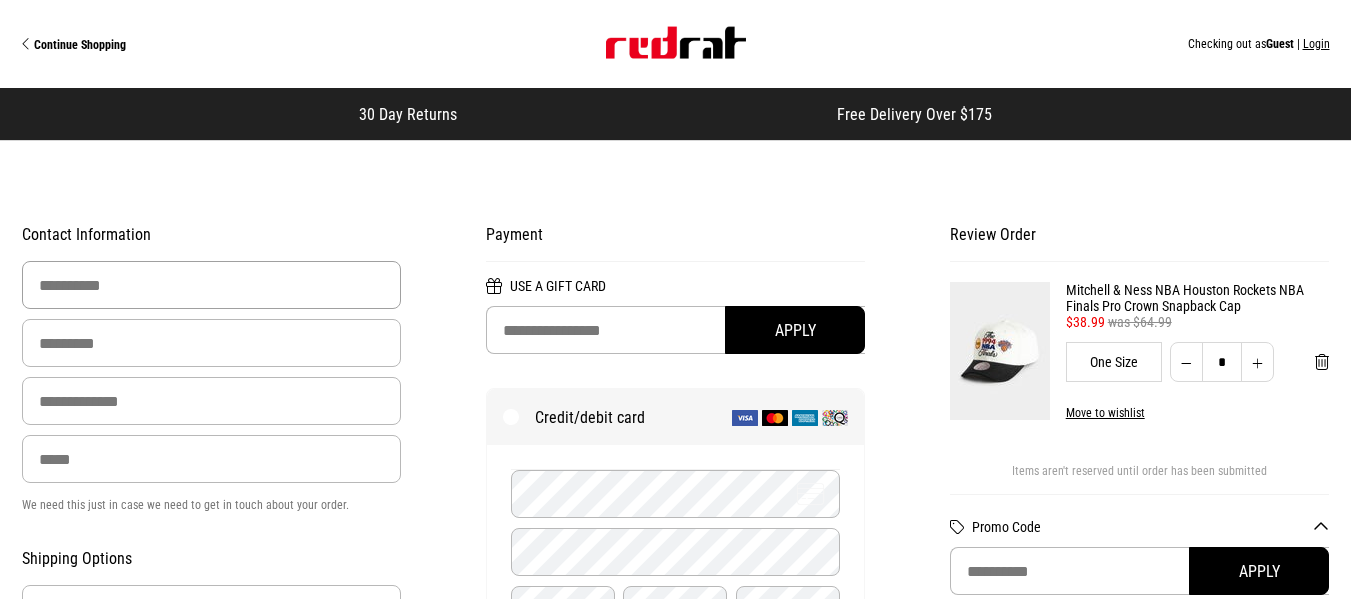 click at bounding box center (212, 285) 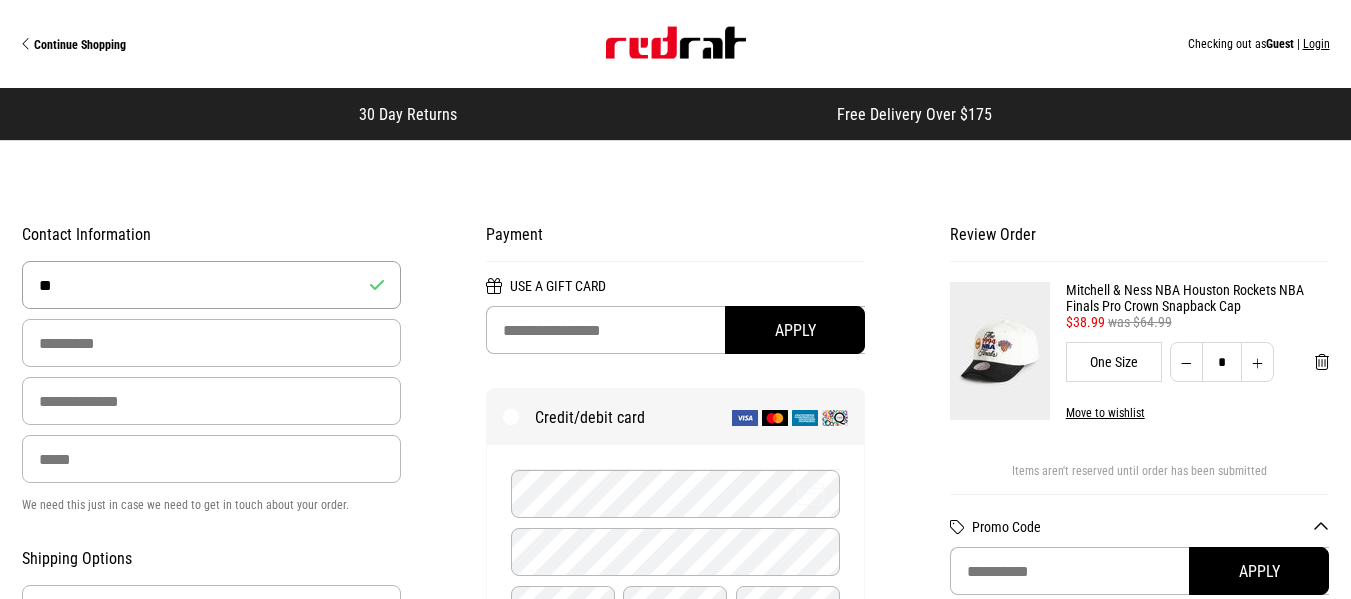 type on "*" 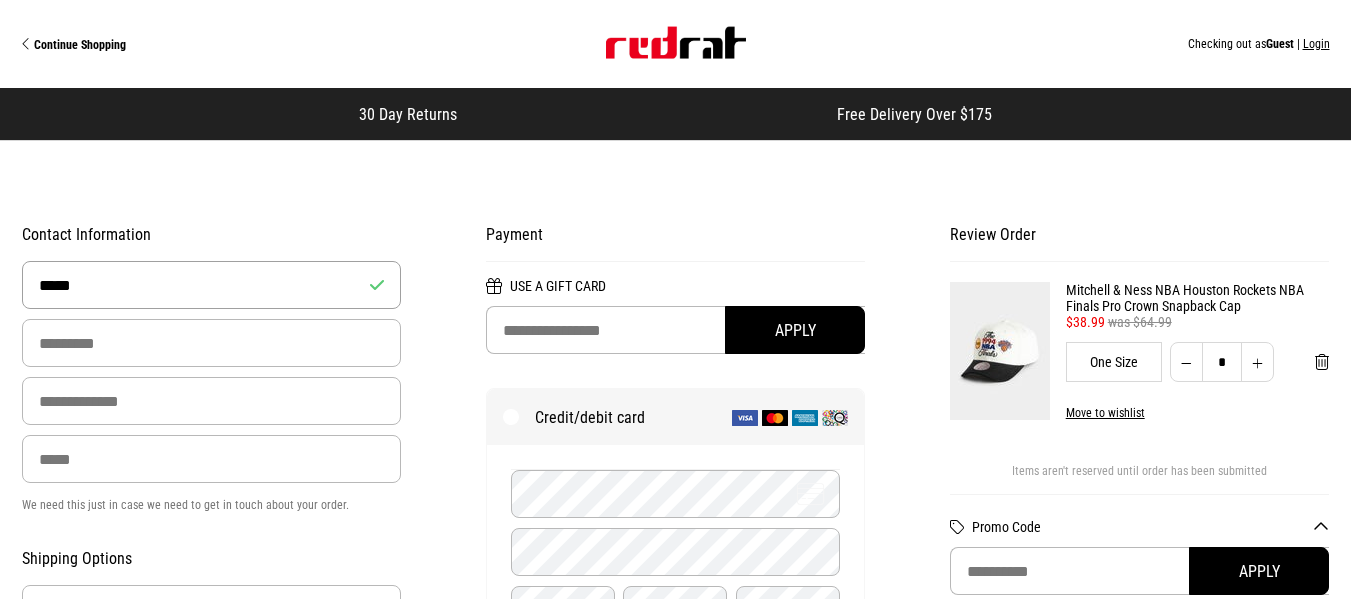 type on "*****" 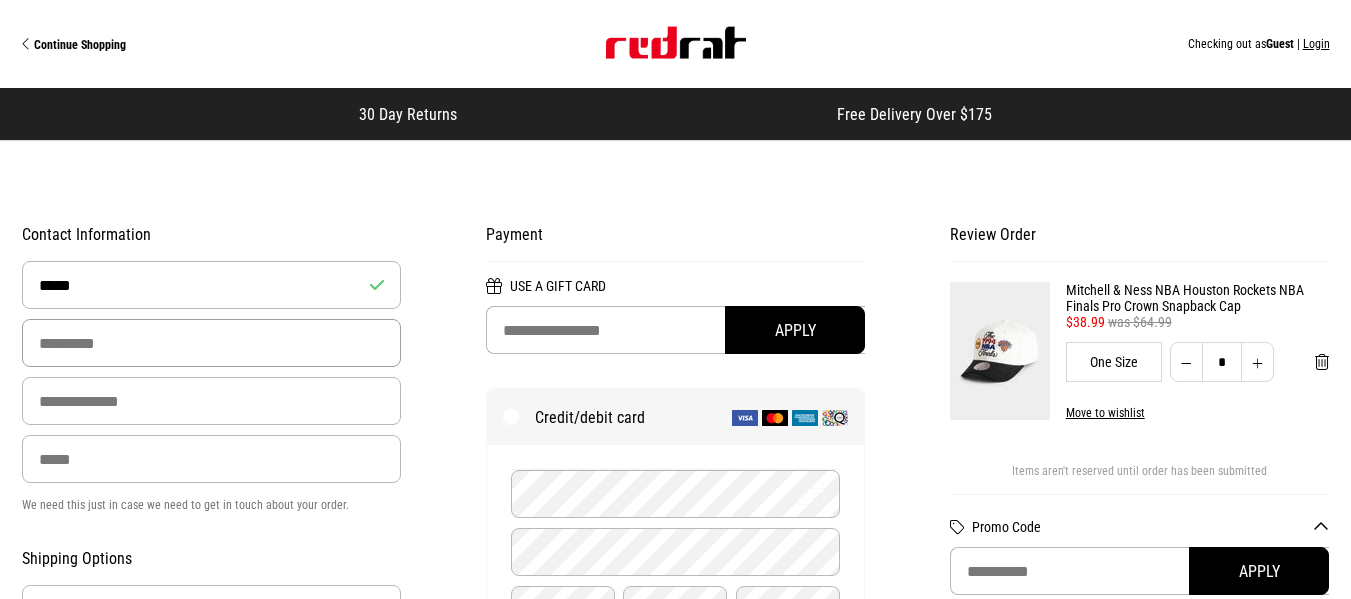 click at bounding box center (212, 343) 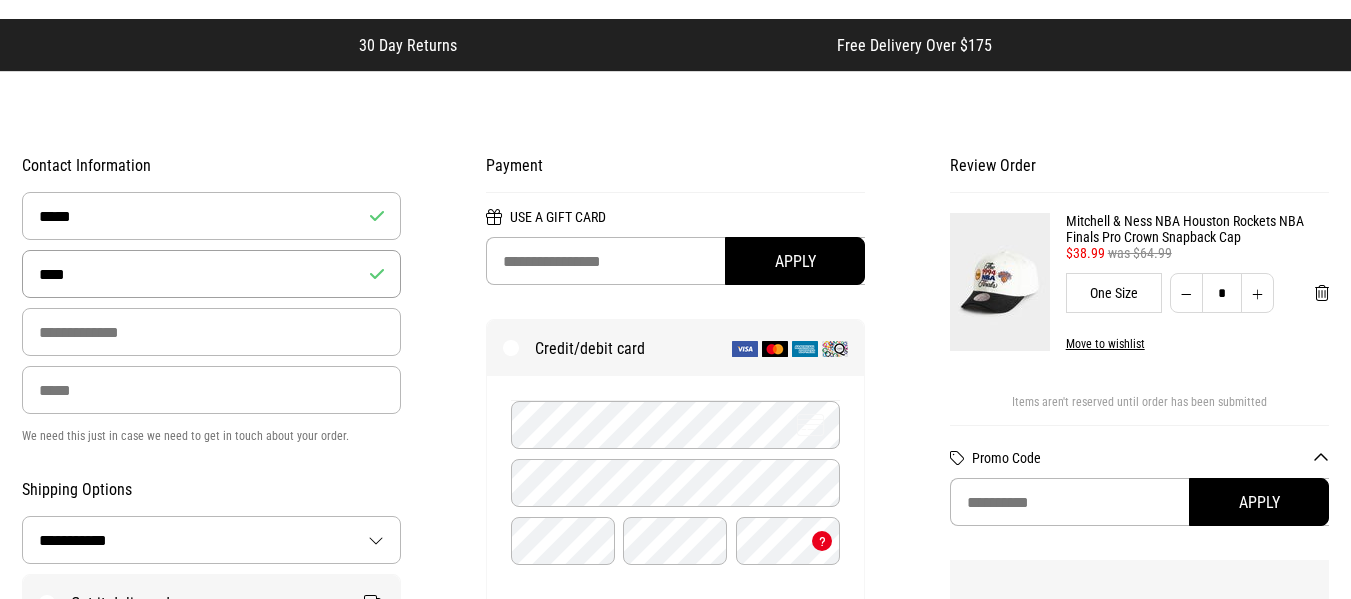 scroll, scrollTop: 70, scrollLeft: 0, axis: vertical 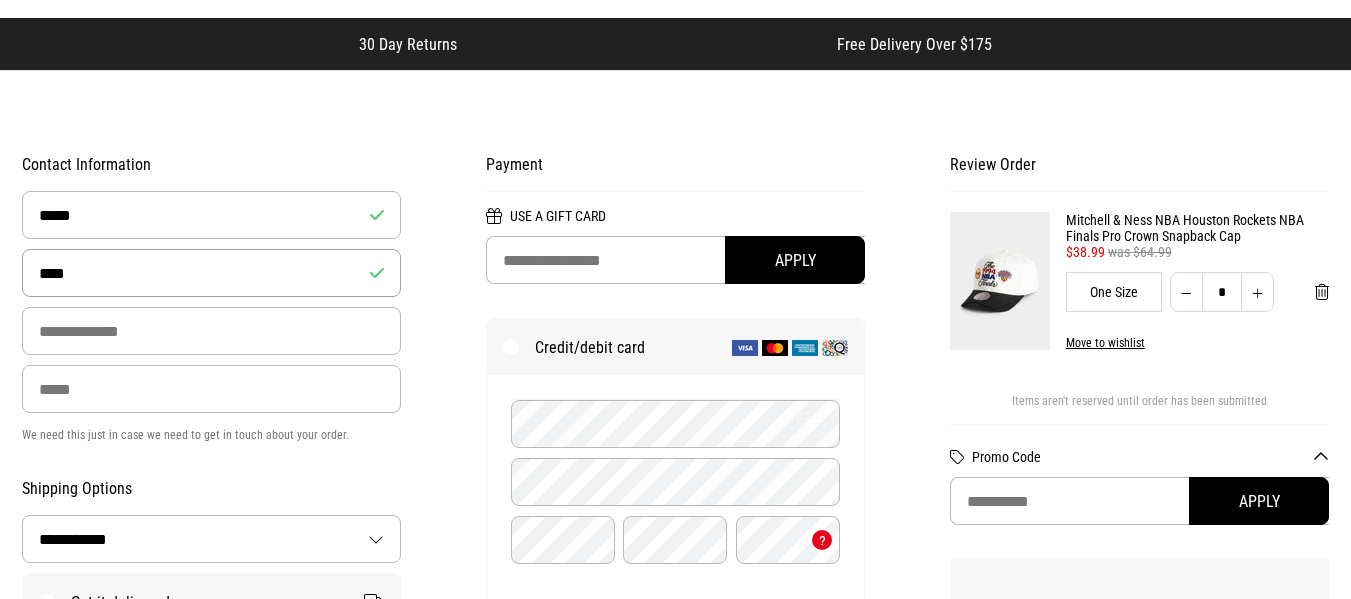 type on "****" 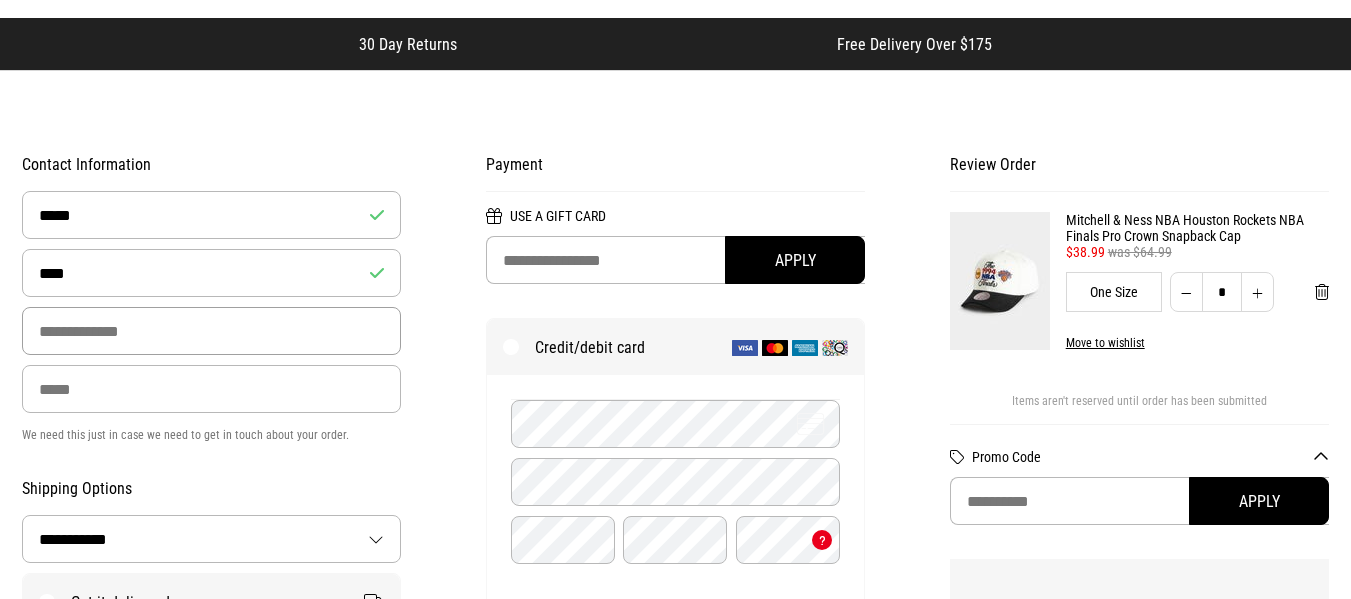 click at bounding box center (212, 331) 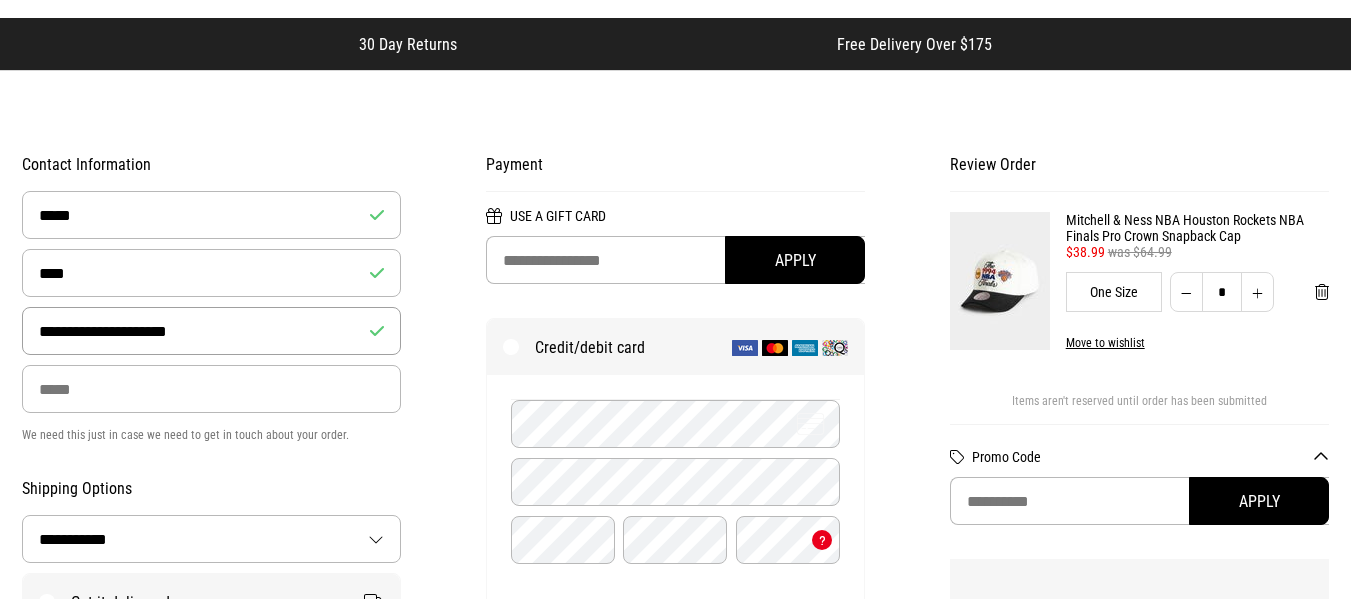 type on "**********" 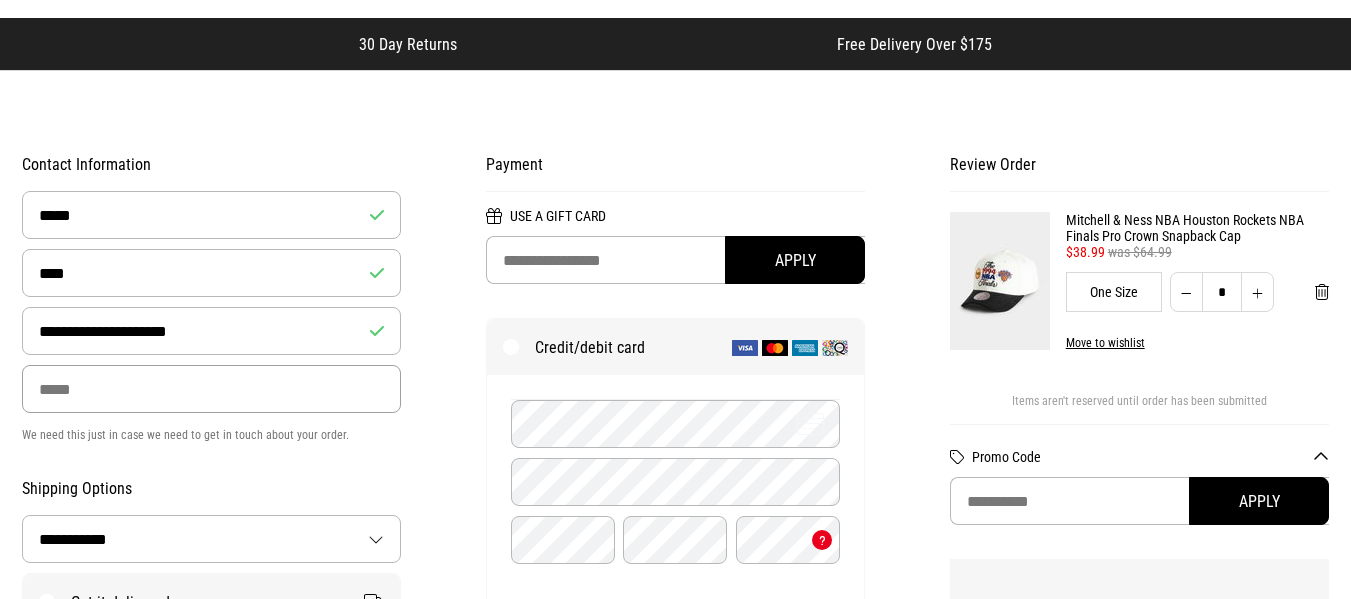 click at bounding box center [212, 389] 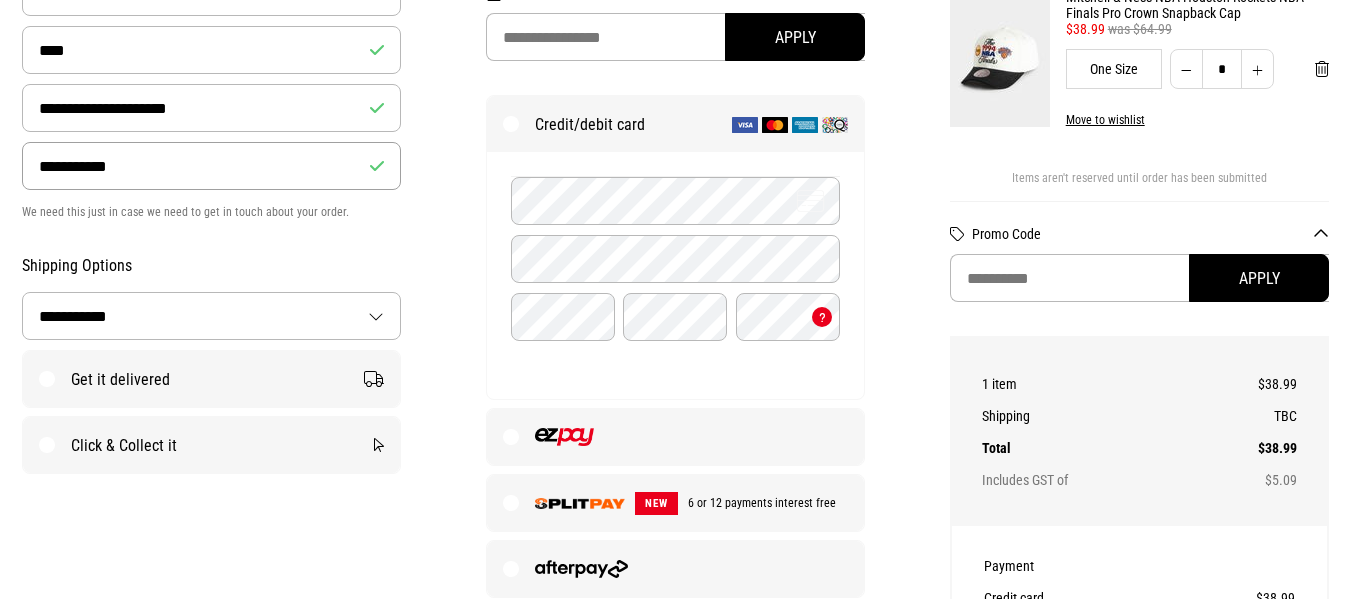 scroll, scrollTop: 295, scrollLeft: 0, axis: vertical 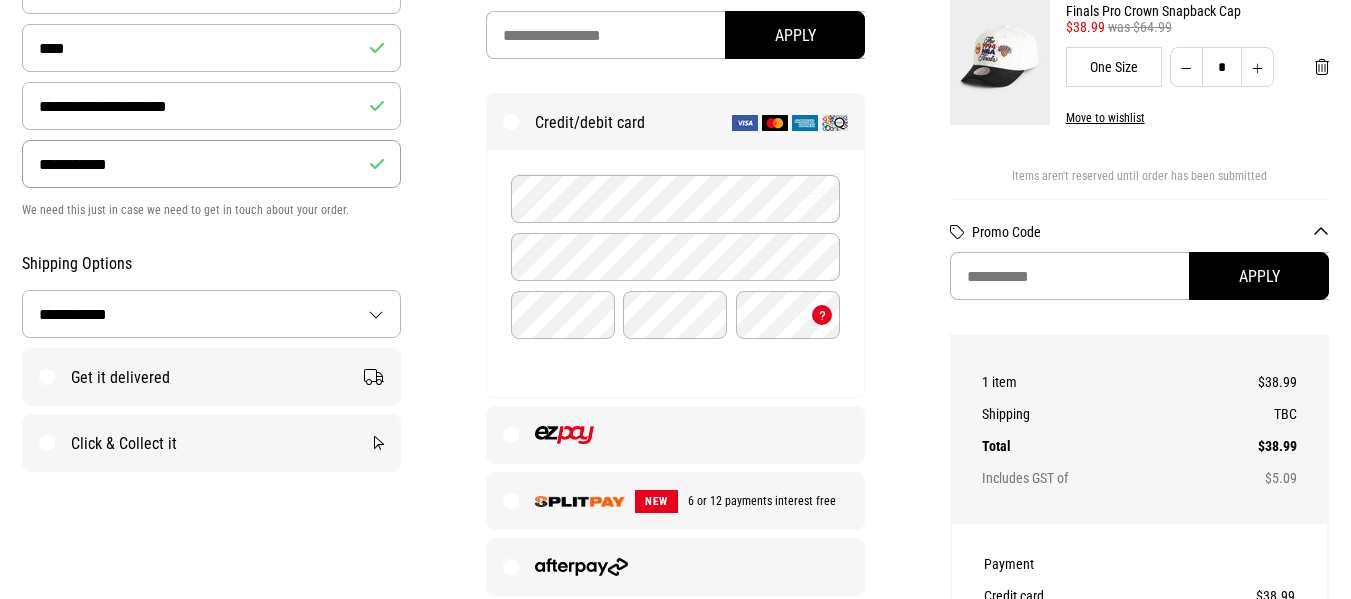 type on "**********" 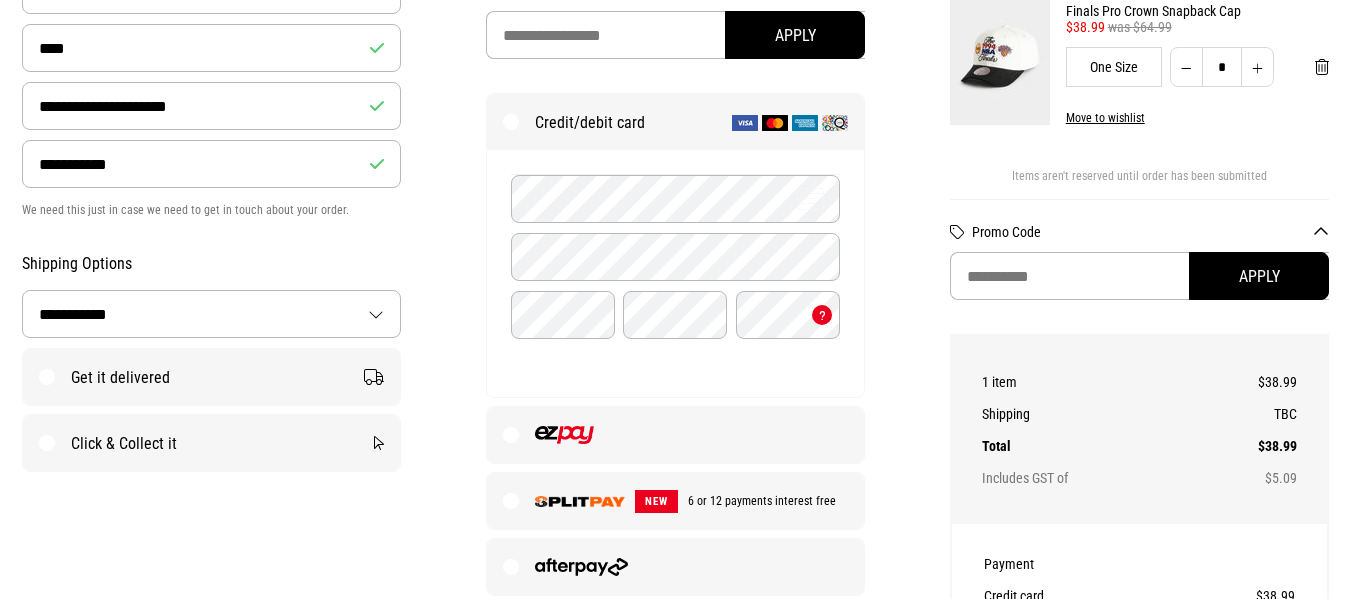 click on "Get it delivered" at bounding box center (212, 377) 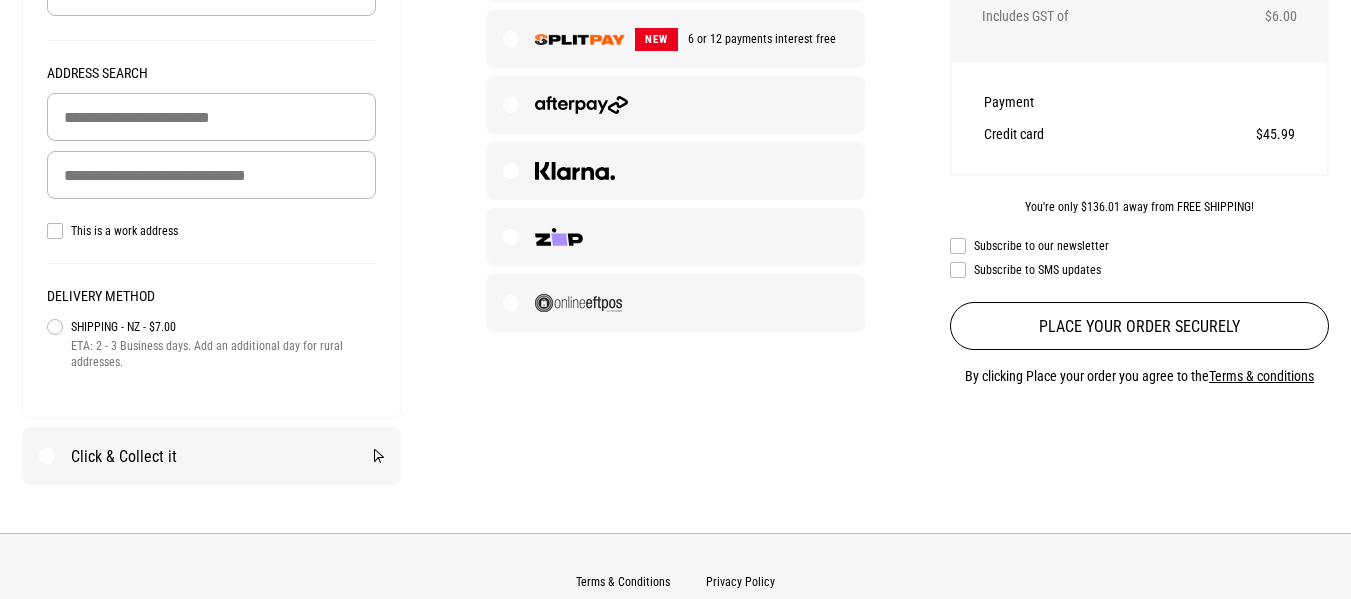 scroll, scrollTop: 784, scrollLeft: 0, axis: vertical 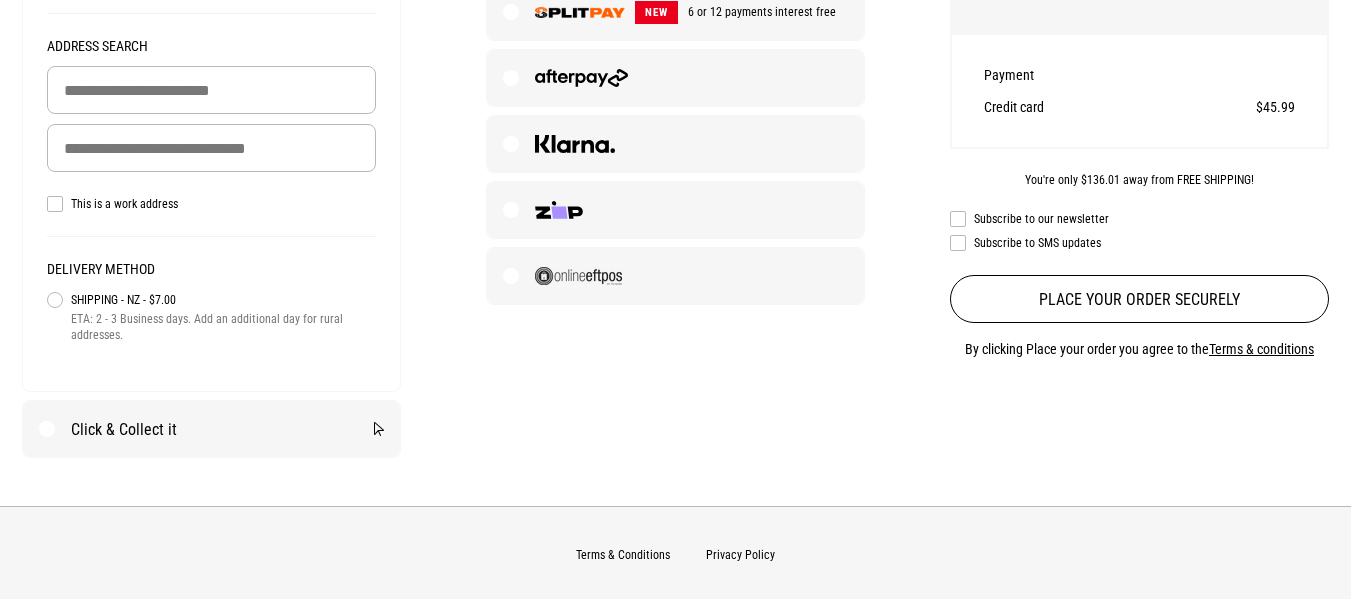 click on "Click & Collect it" at bounding box center (212, 429) 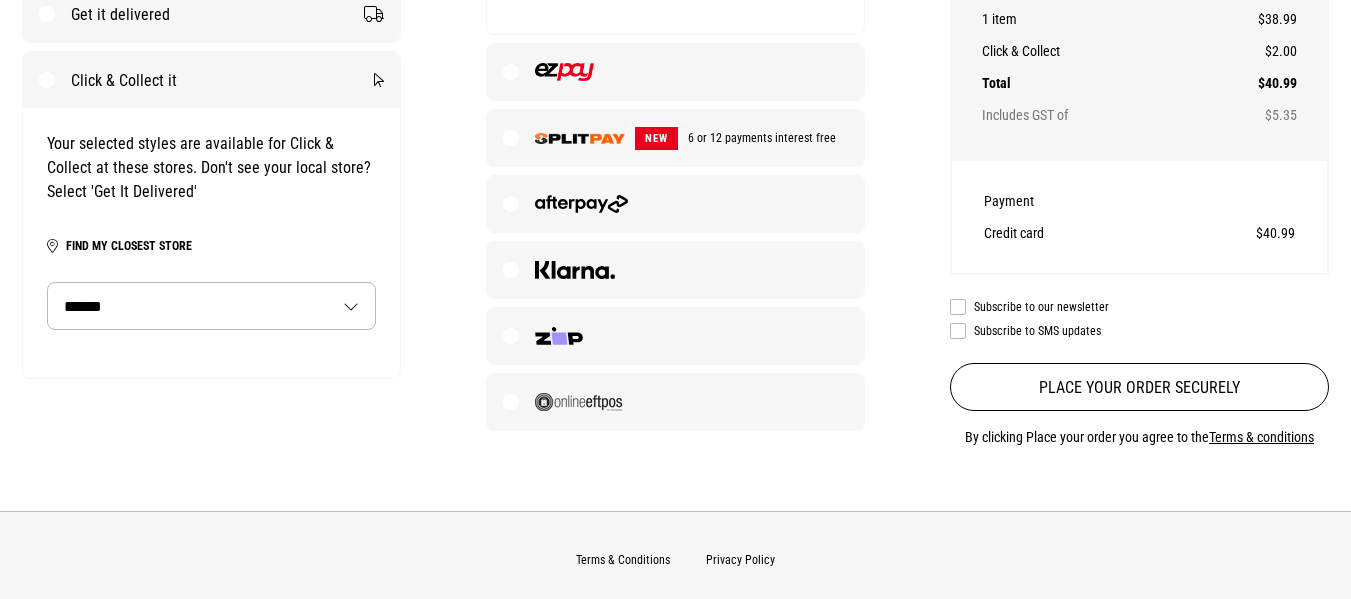scroll, scrollTop: 657, scrollLeft: 0, axis: vertical 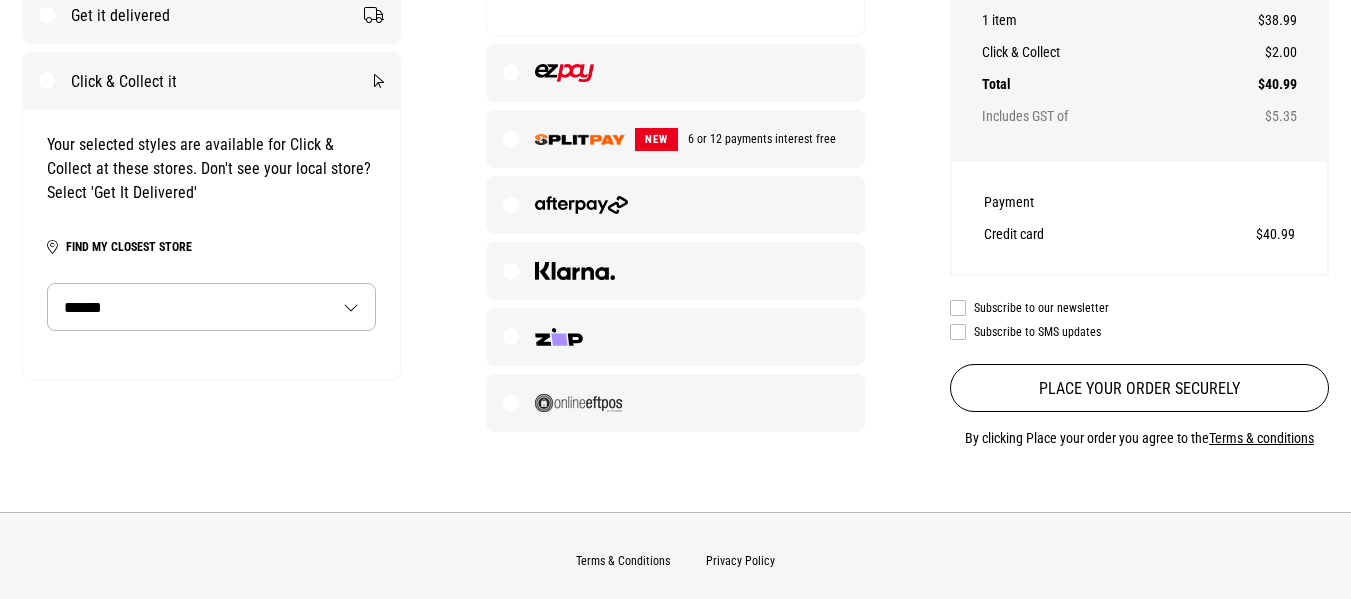 click on "**********" at bounding box center (211, 307) 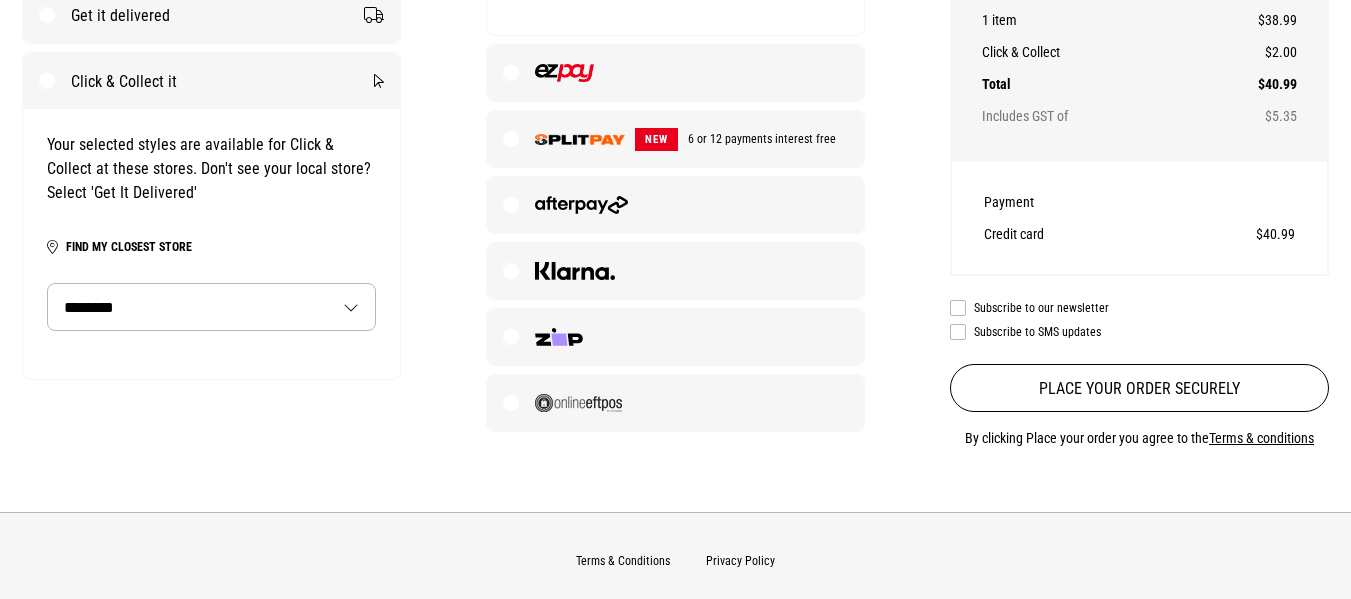 click on "**********" at bounding box center (211, 307) 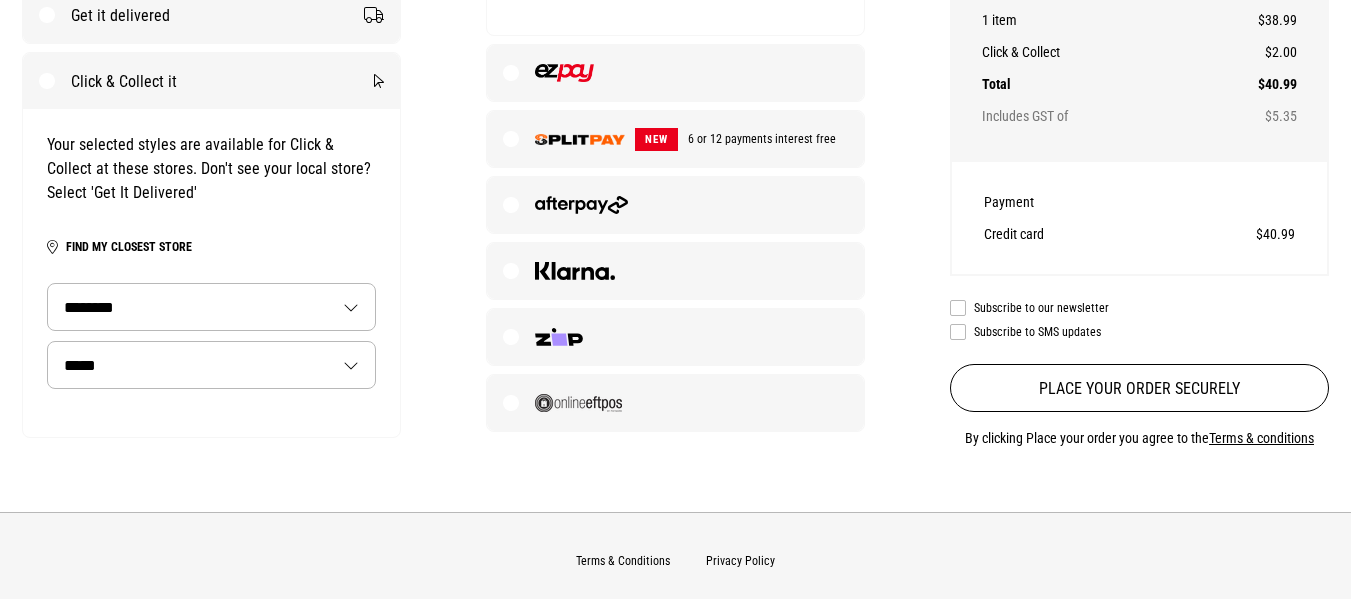 click on "*****   ******* ********" at bounding box center [211, 365] 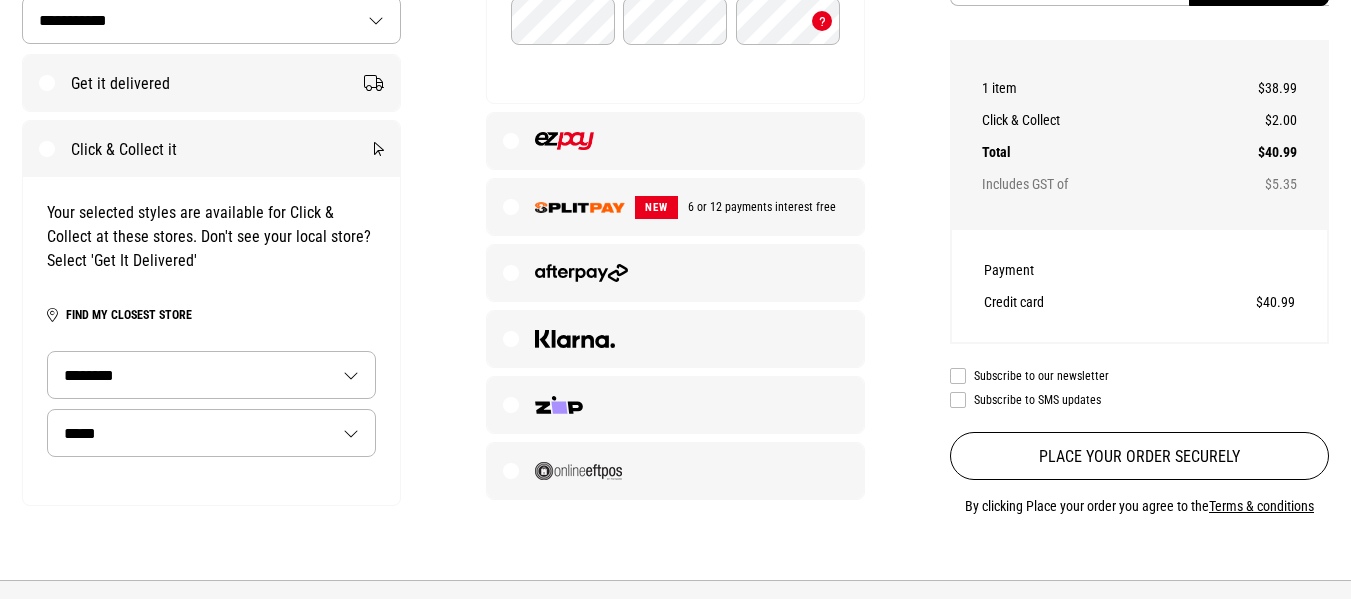 scroll, scrollTop: 584, scrollLeft: 0, axis: vertical 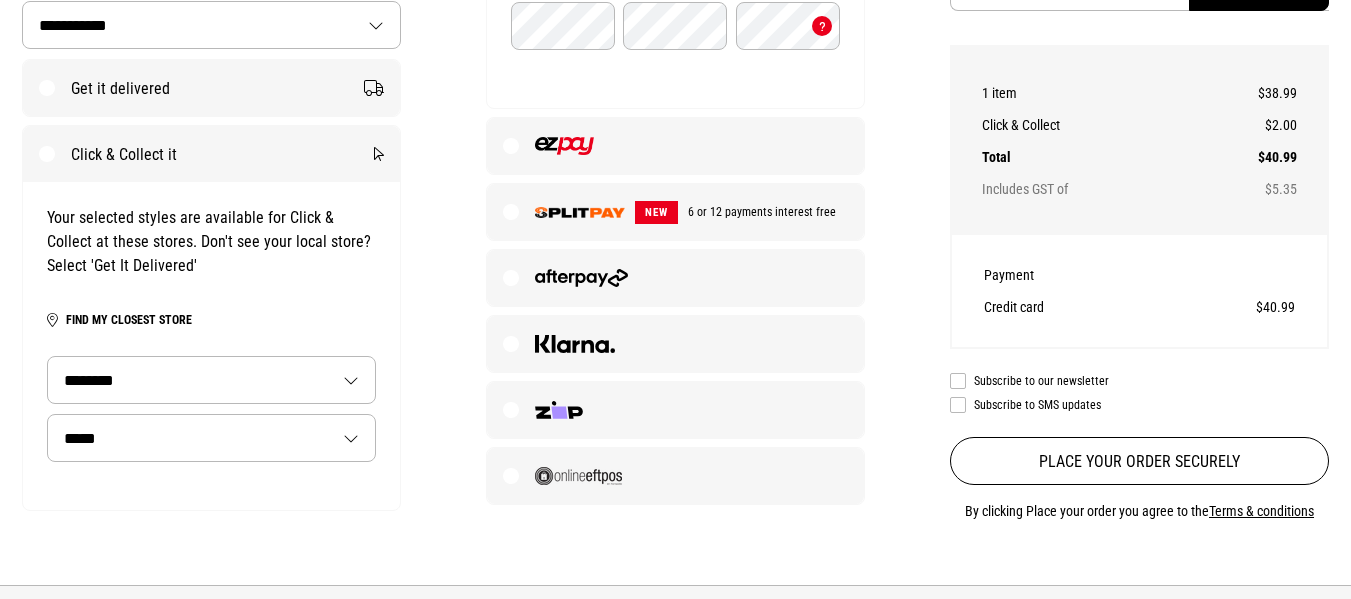 click on "Get it delivered" at bounding box center (212, 88) 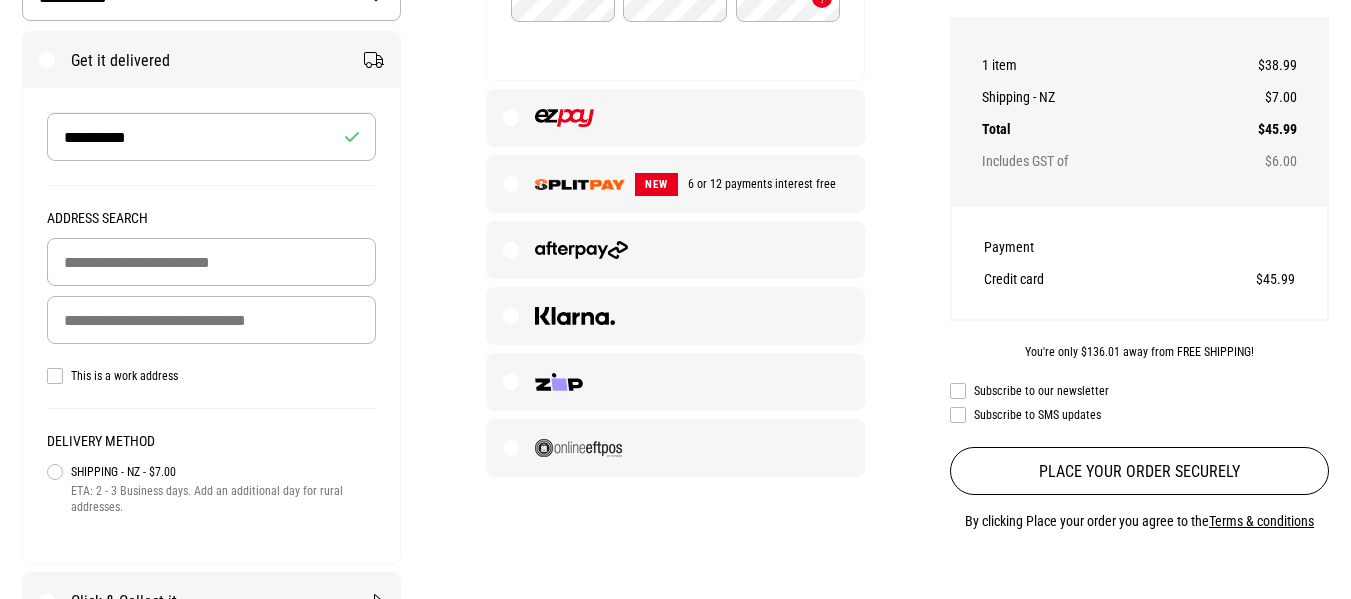 scroll, scrollTop: 617, scrollLeft: 0, axis: vertical 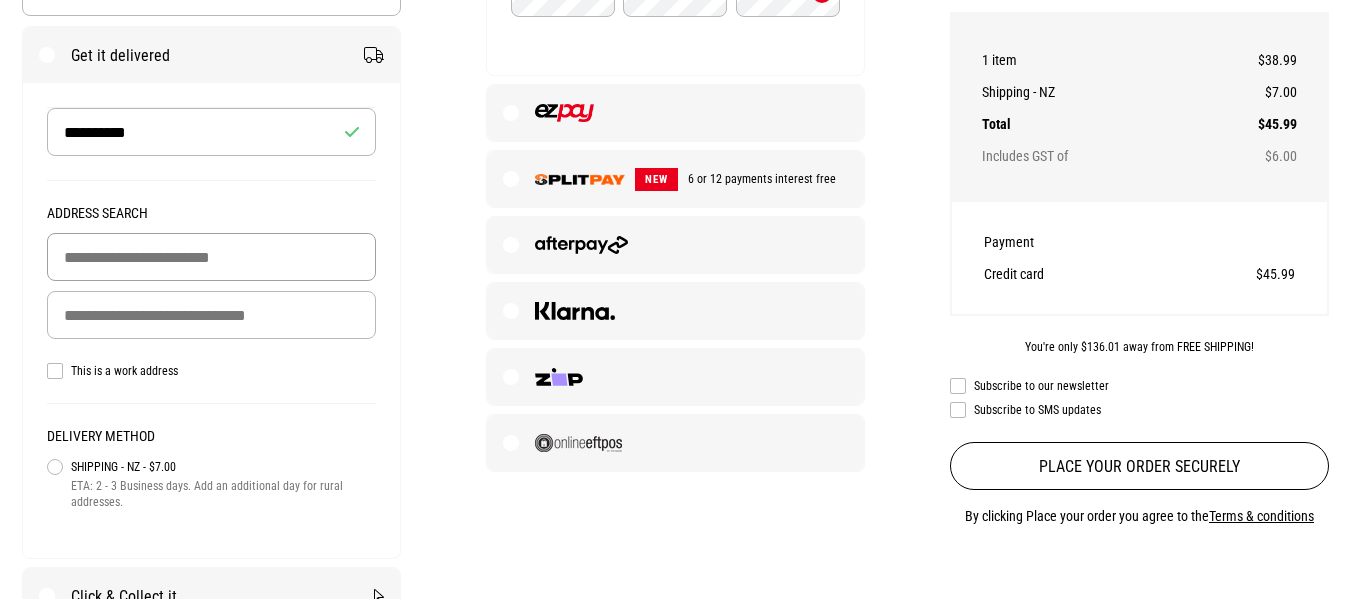 click at bounding box center [212, 257] 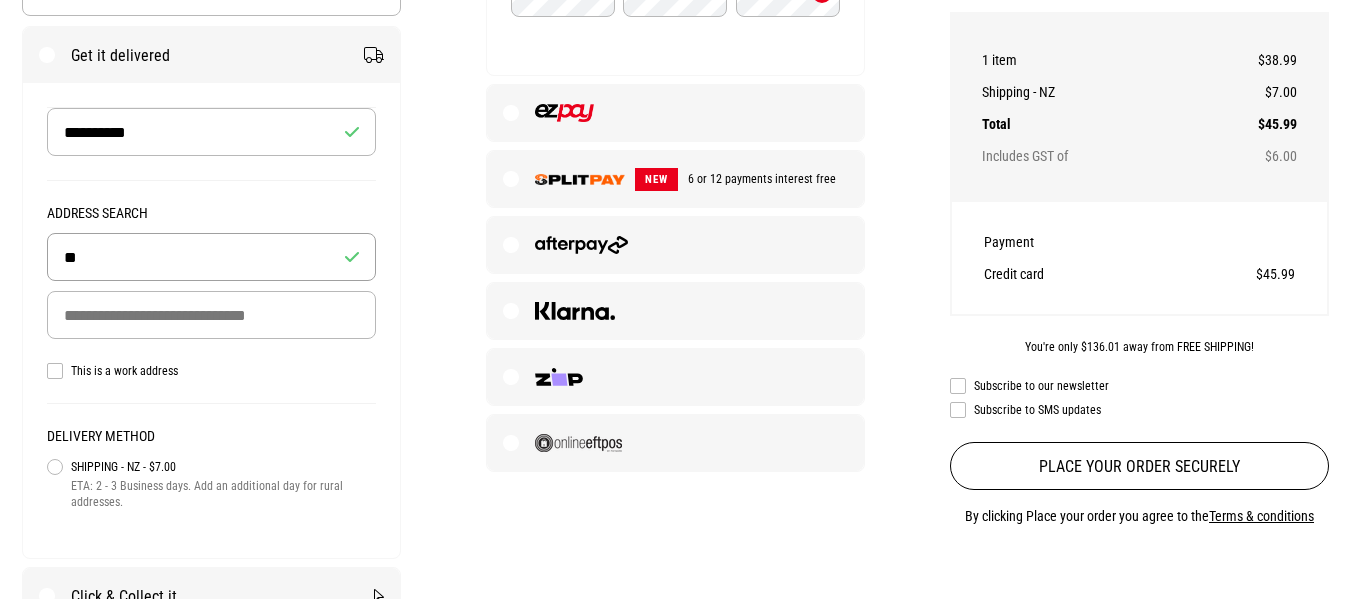 type on "*" 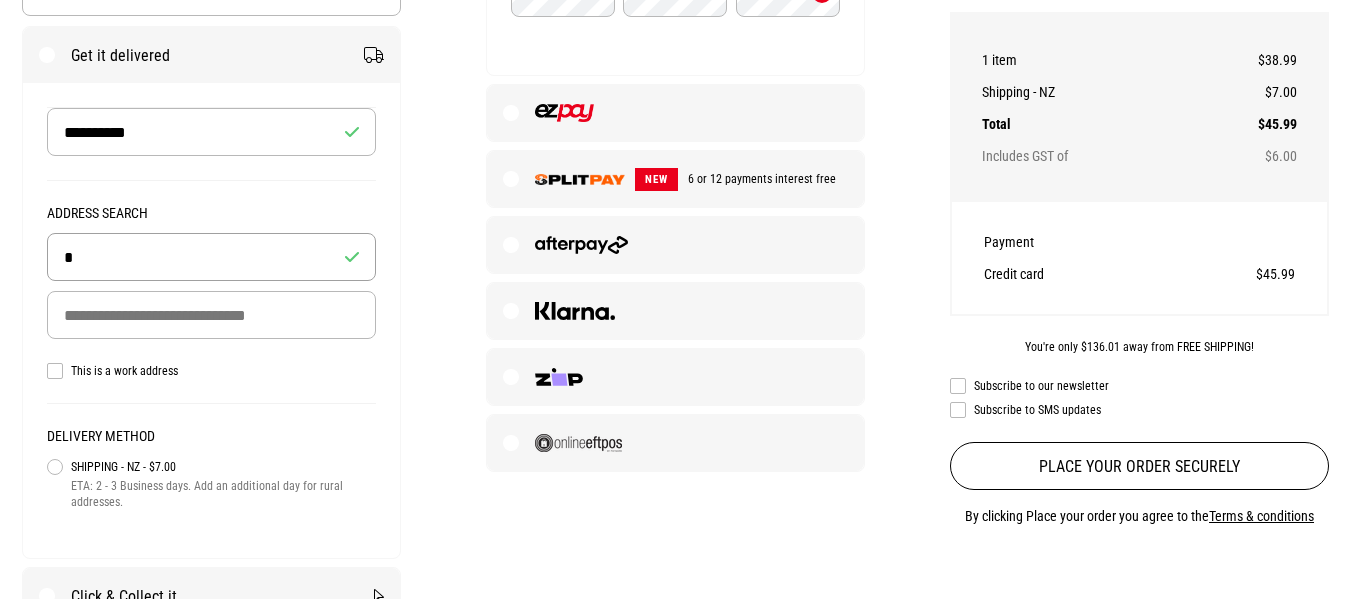 type 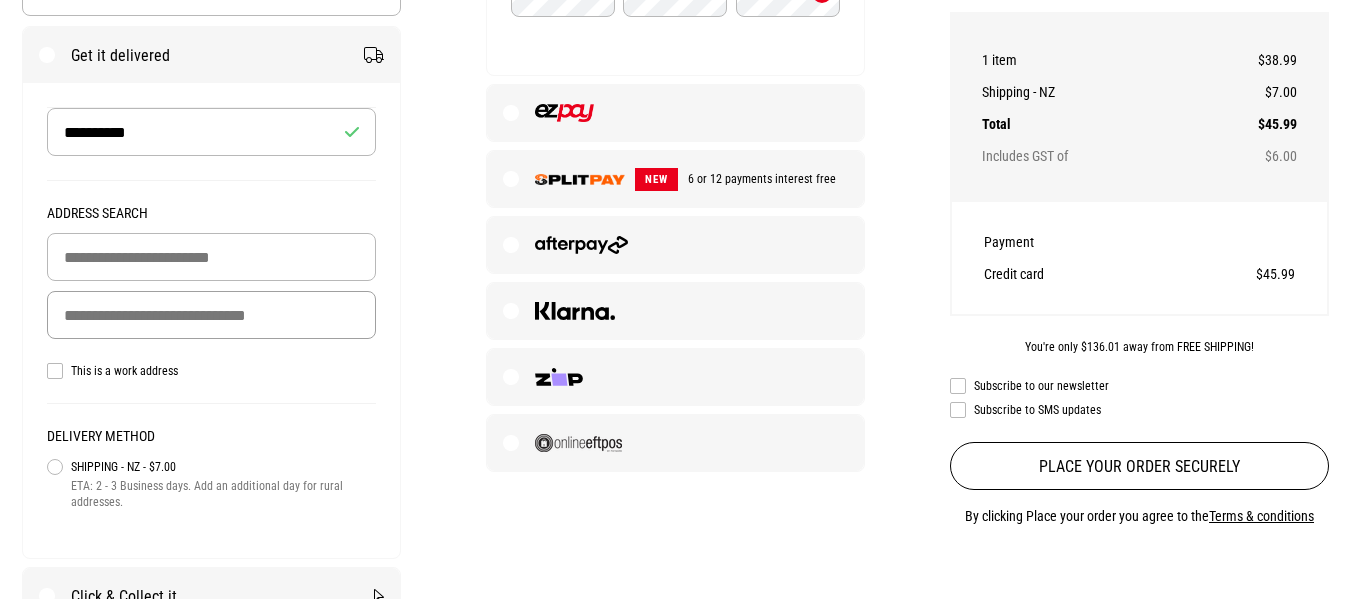 click at bounding box center (212, 315) 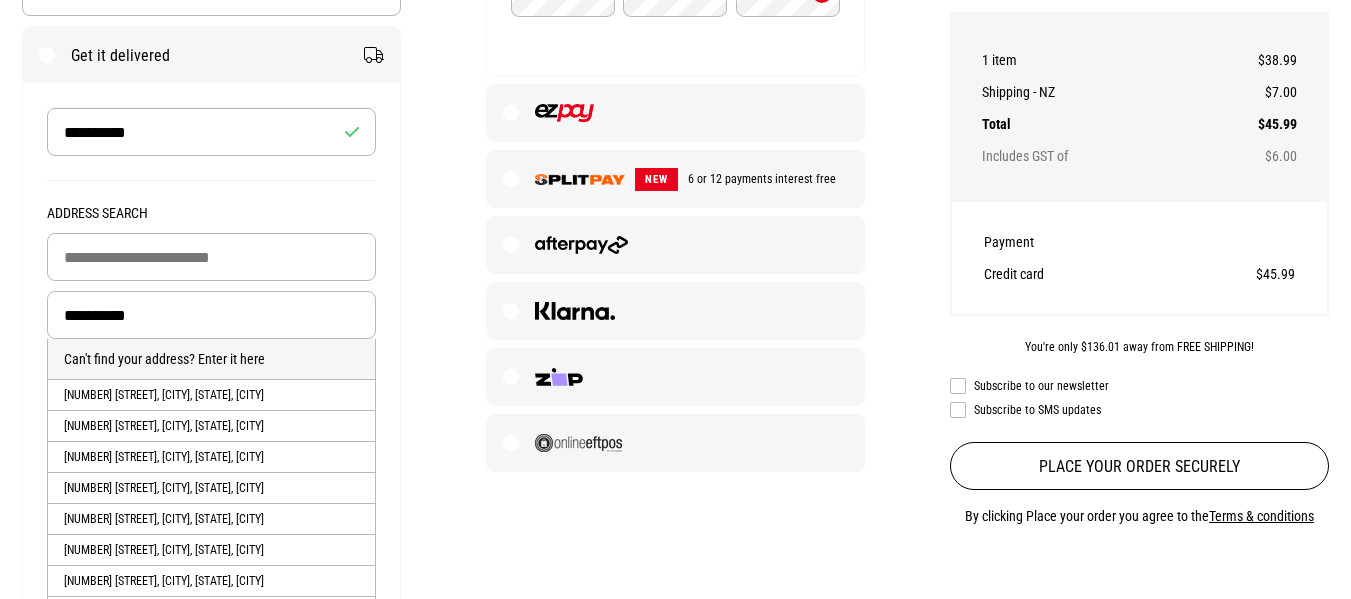 click on "[NUMBER] [STREET], [CITY], [STATE], [CITY]" at bounding box center [212, 394] 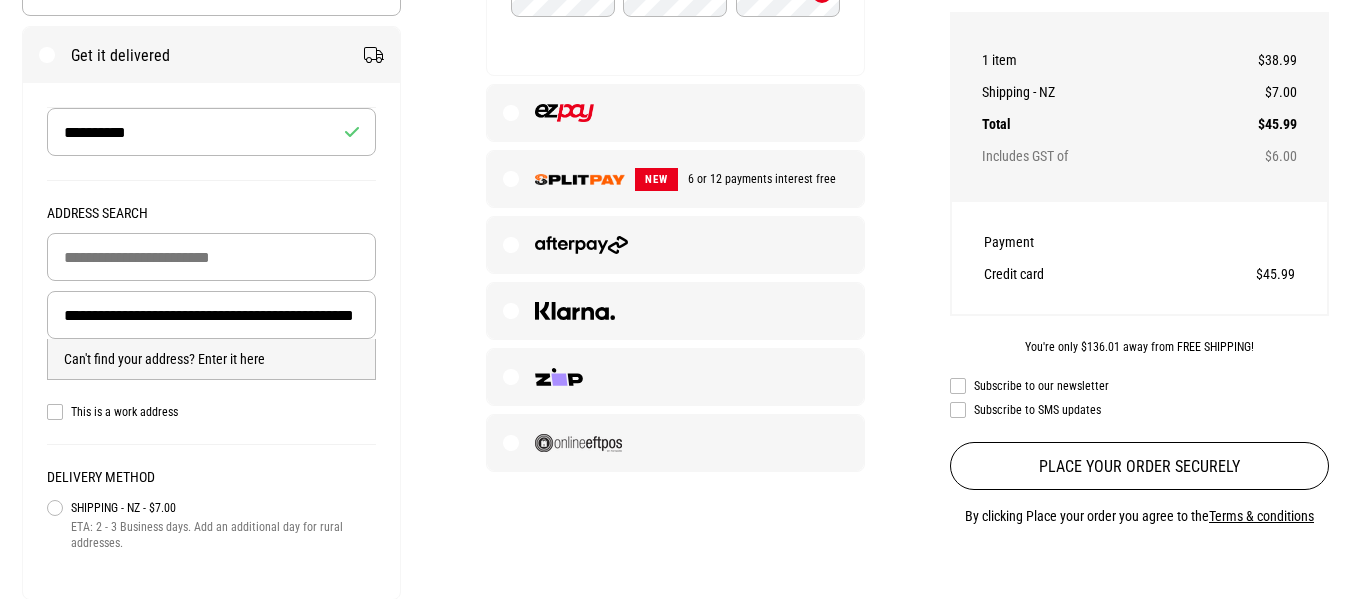 type 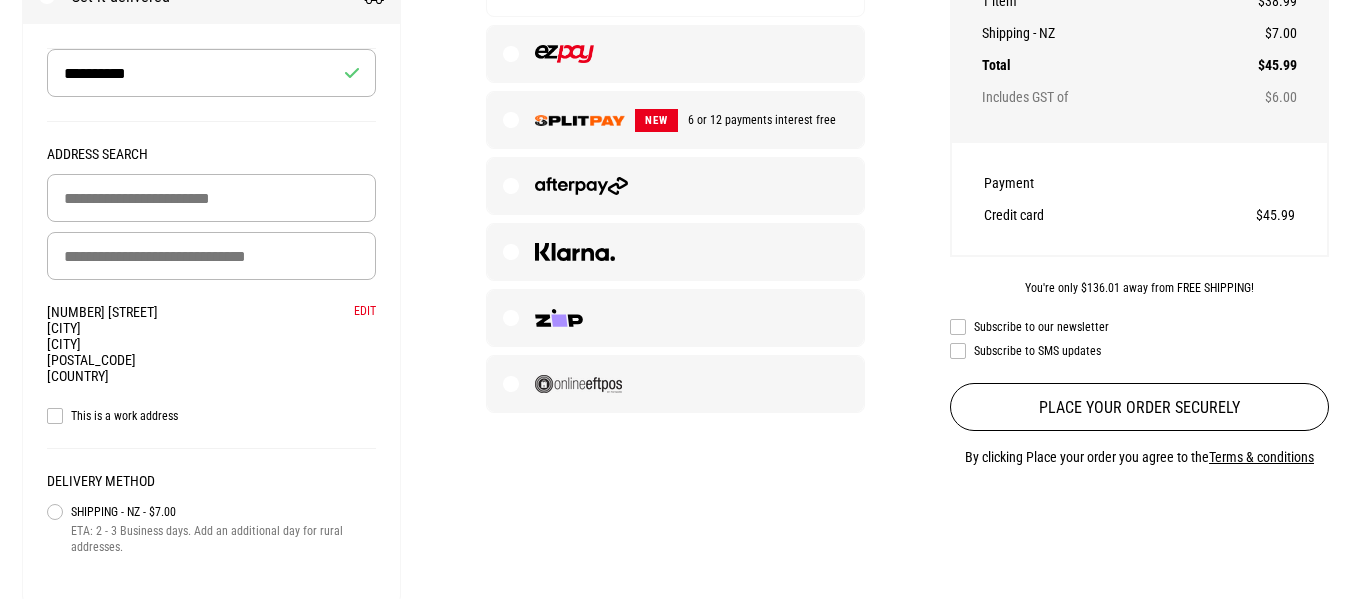 scroll, scrollTop: 677, scrollLeft: 0, axis: vertical 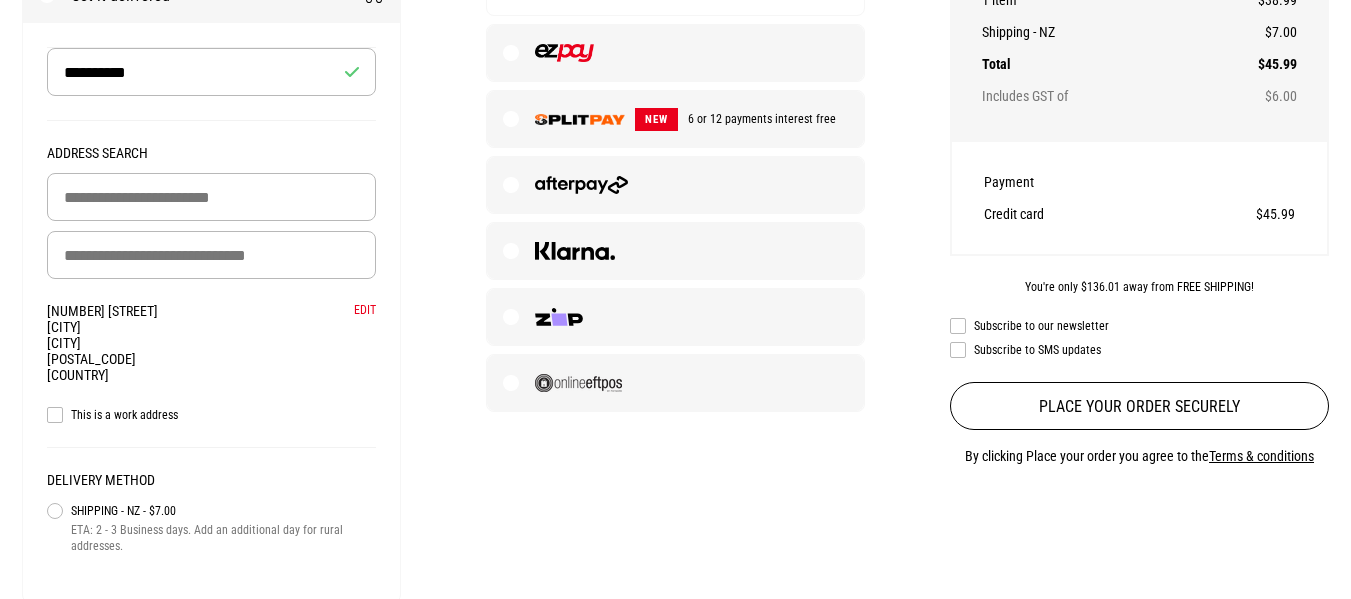 click at bounding box center (578, 383) 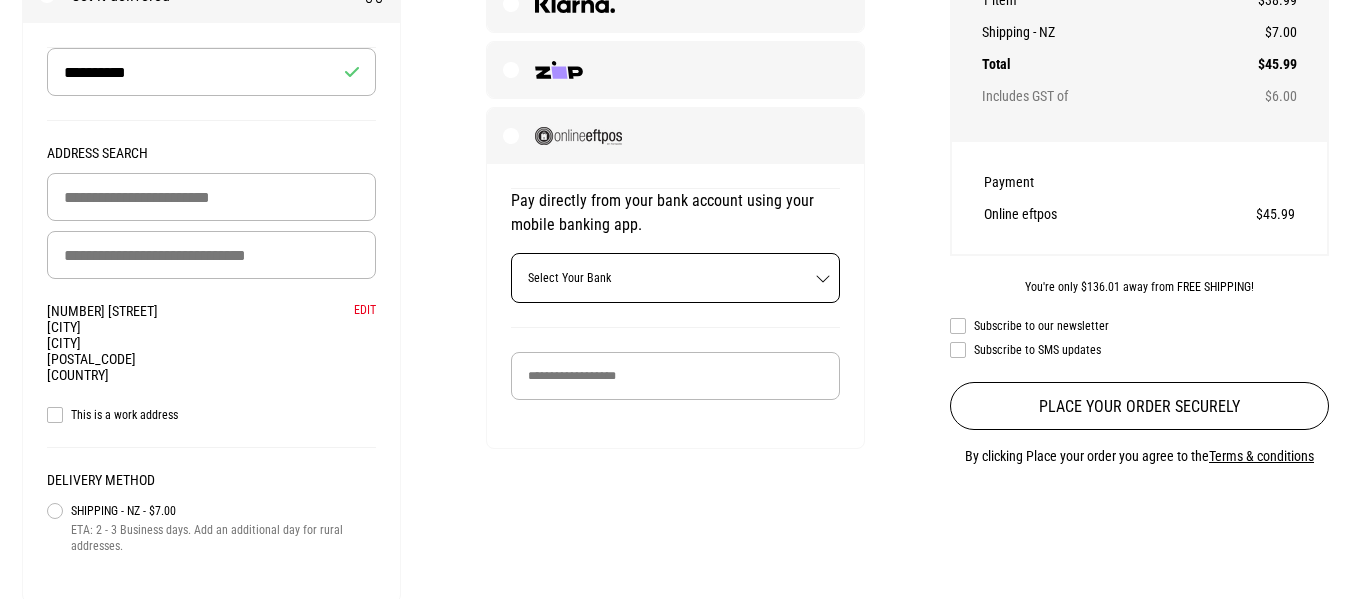 click on "Select Your Bank" at bounding box center [676, 278] 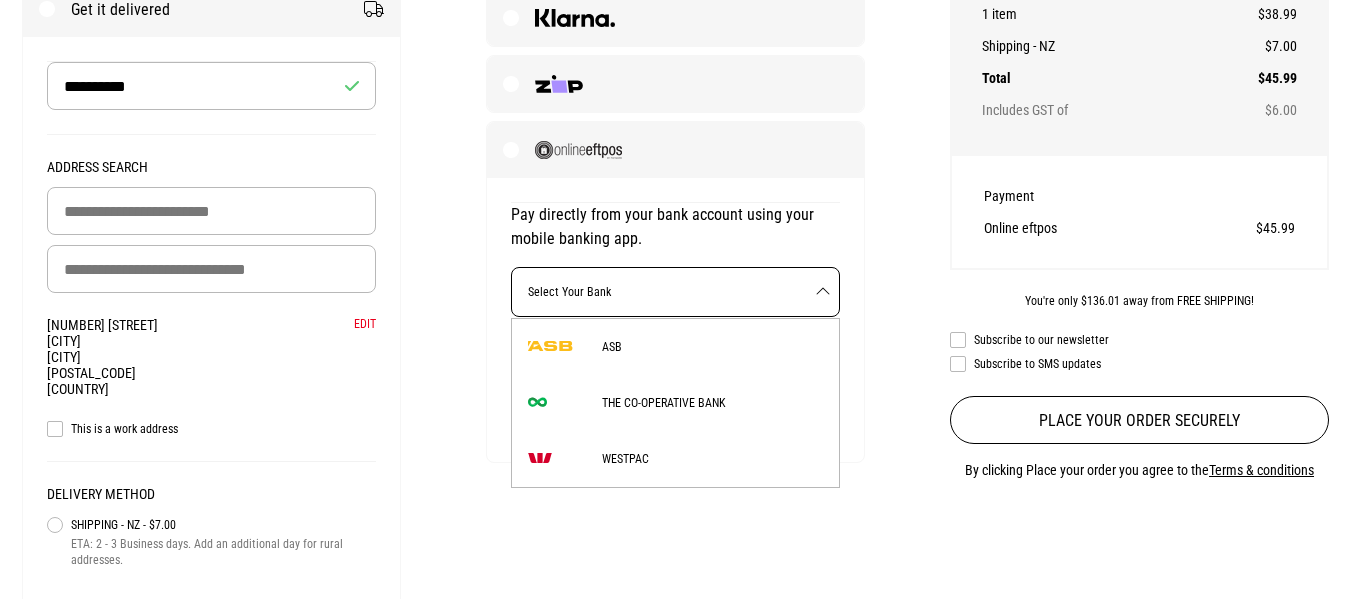 scroll, scrollTop: 662, scrollLeft: 0, axis: vertical 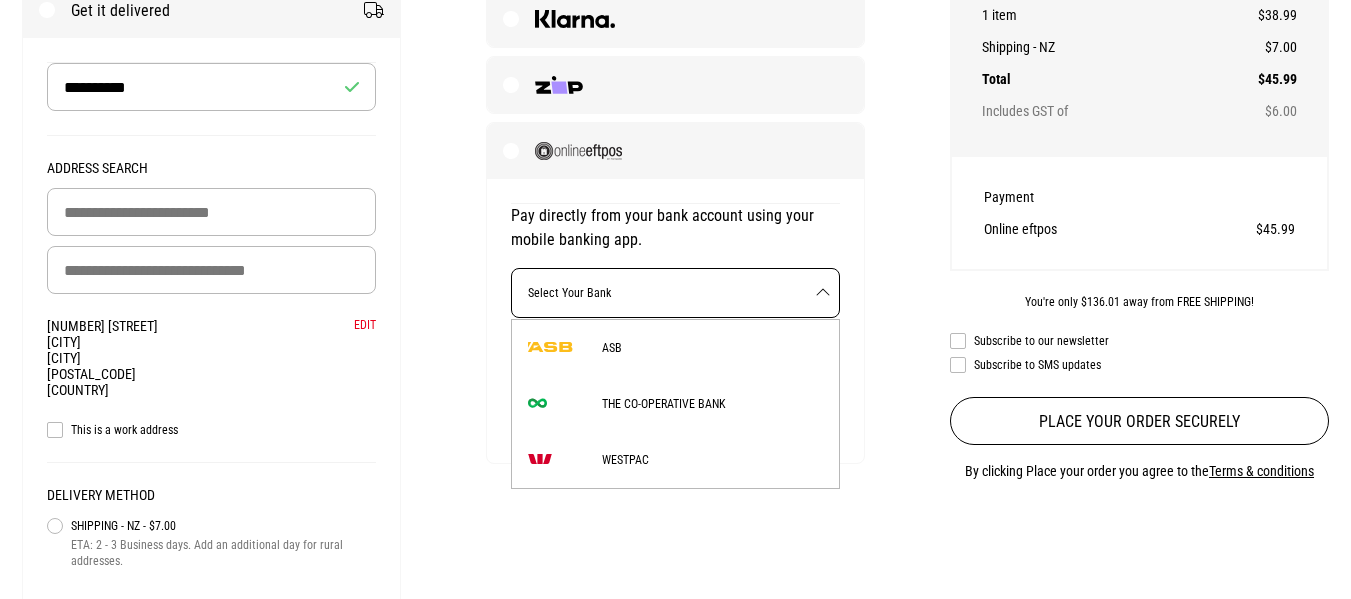 click on "Select Your Bank" at bounding box center (676, 293) 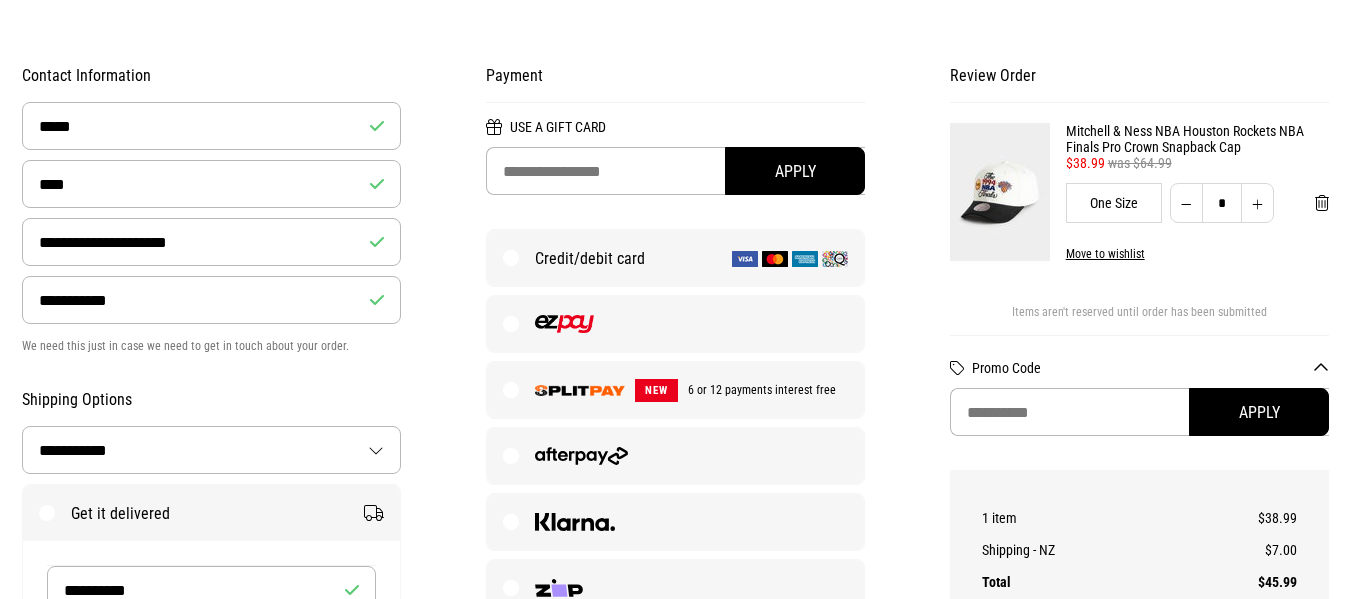 scroll, scrollTop: 146, scrollLeft: 0, axis: vertical 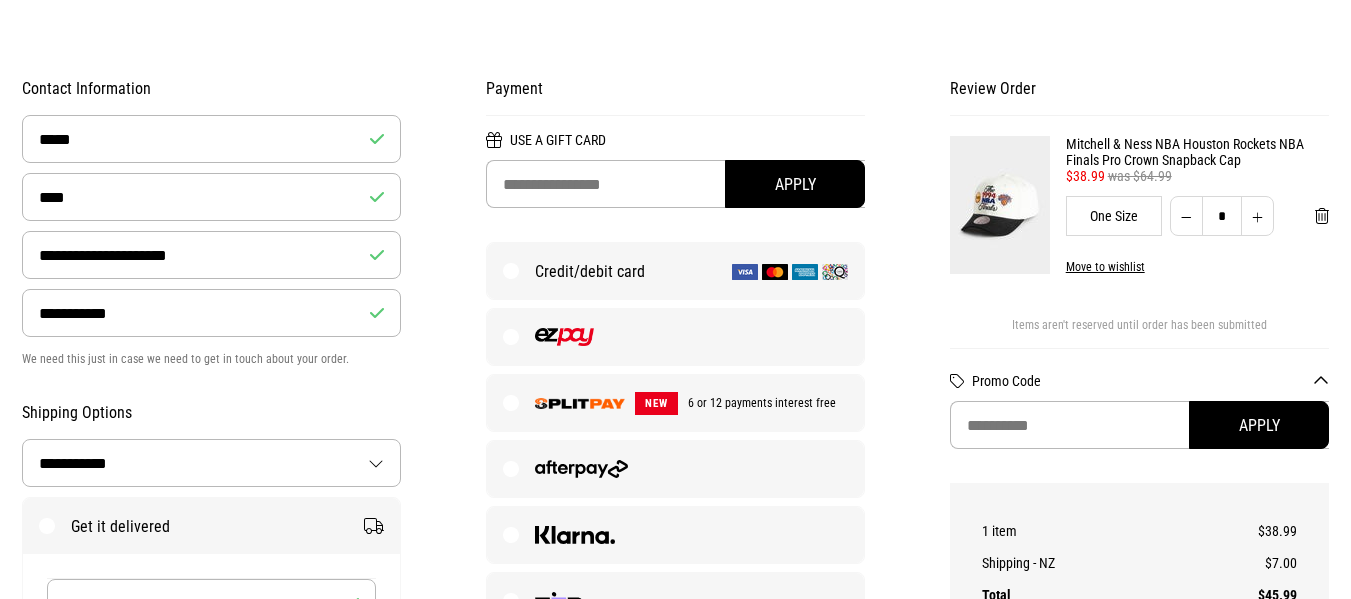 click on "Credit/debit card" at bounding box center [676, 271] 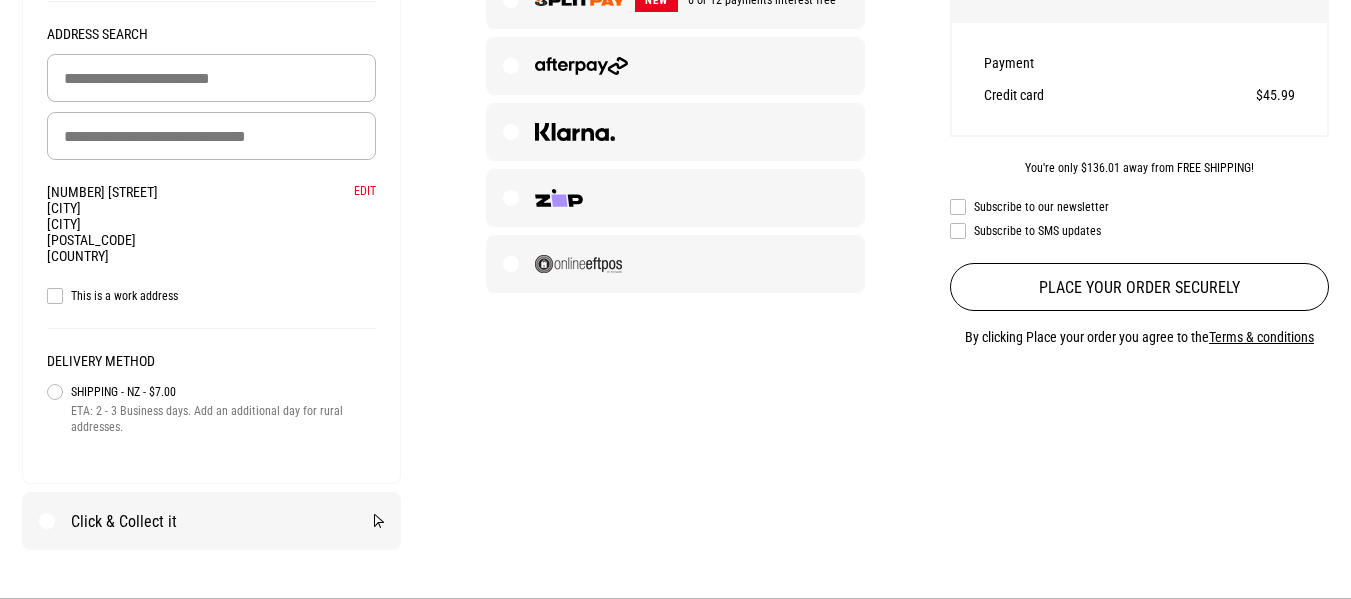 scroll, scrollTop: 833, scrollLeft: 0, axis: vertical 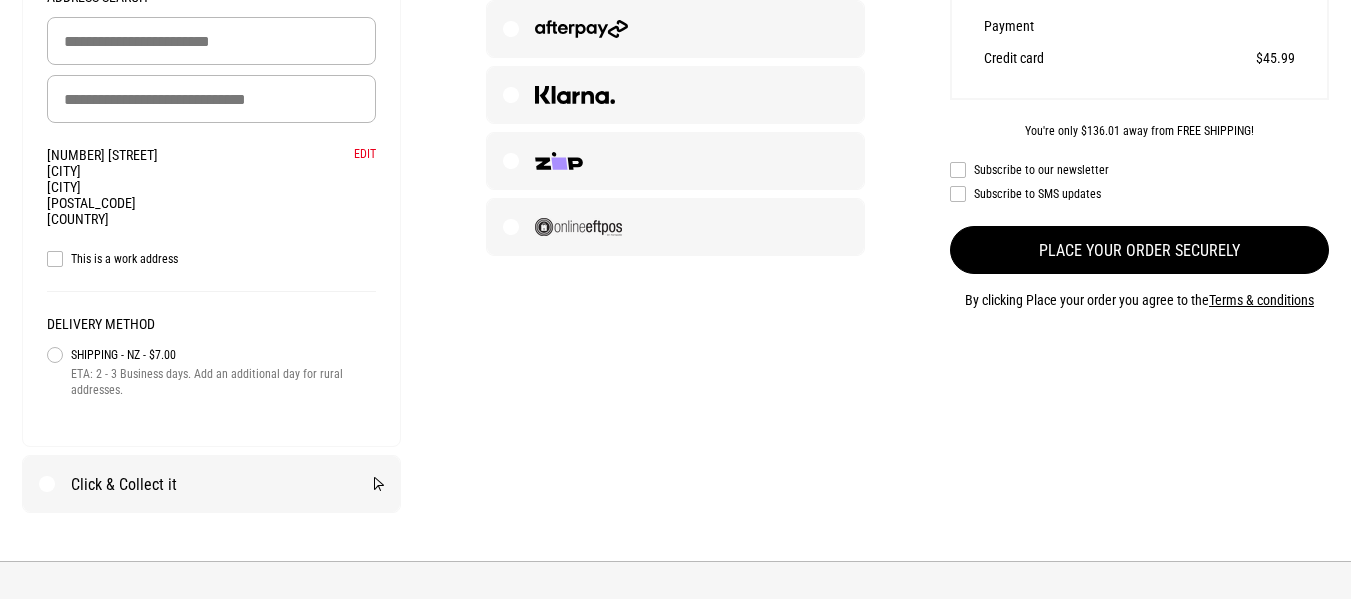 click on "Place your order securely" at bounding box center [1140, 250] 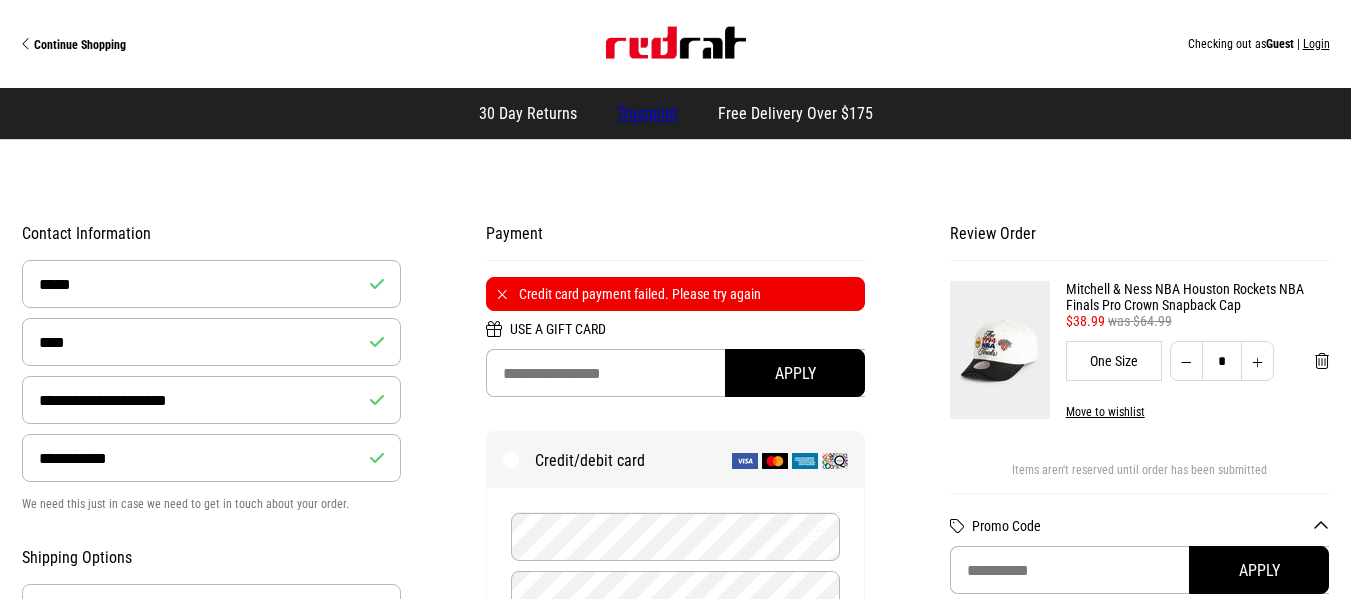 select on "**********" 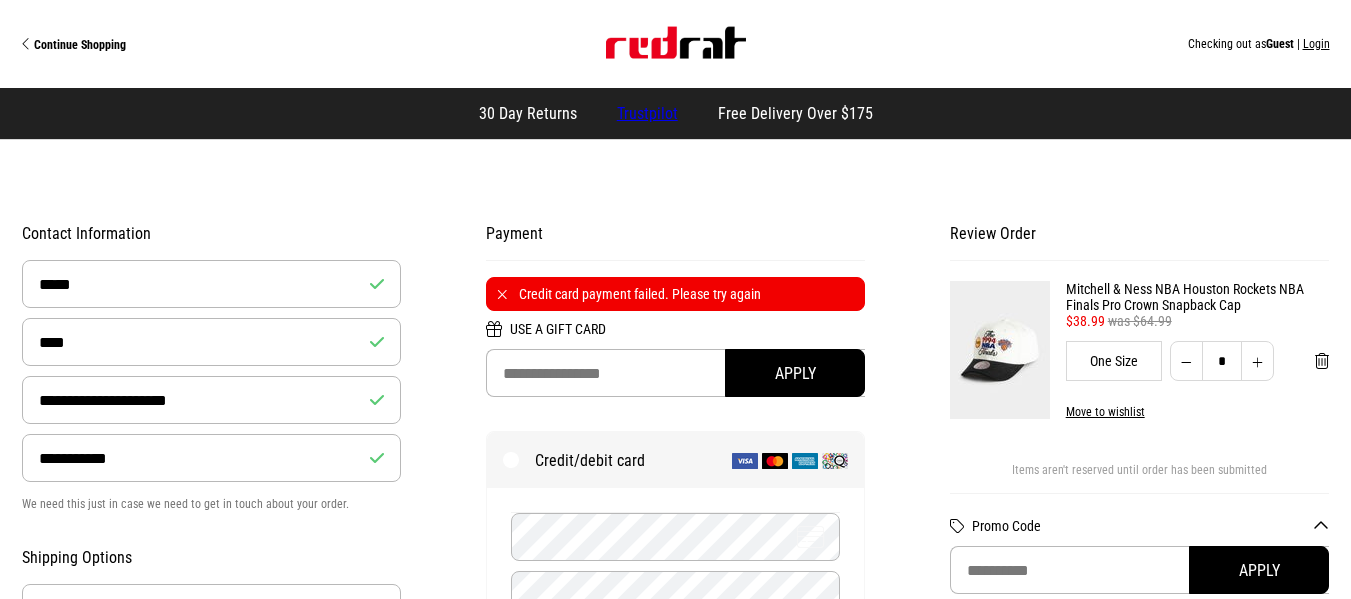 scroll, scrollTop: 0, scrollLeft: 0, axis: both 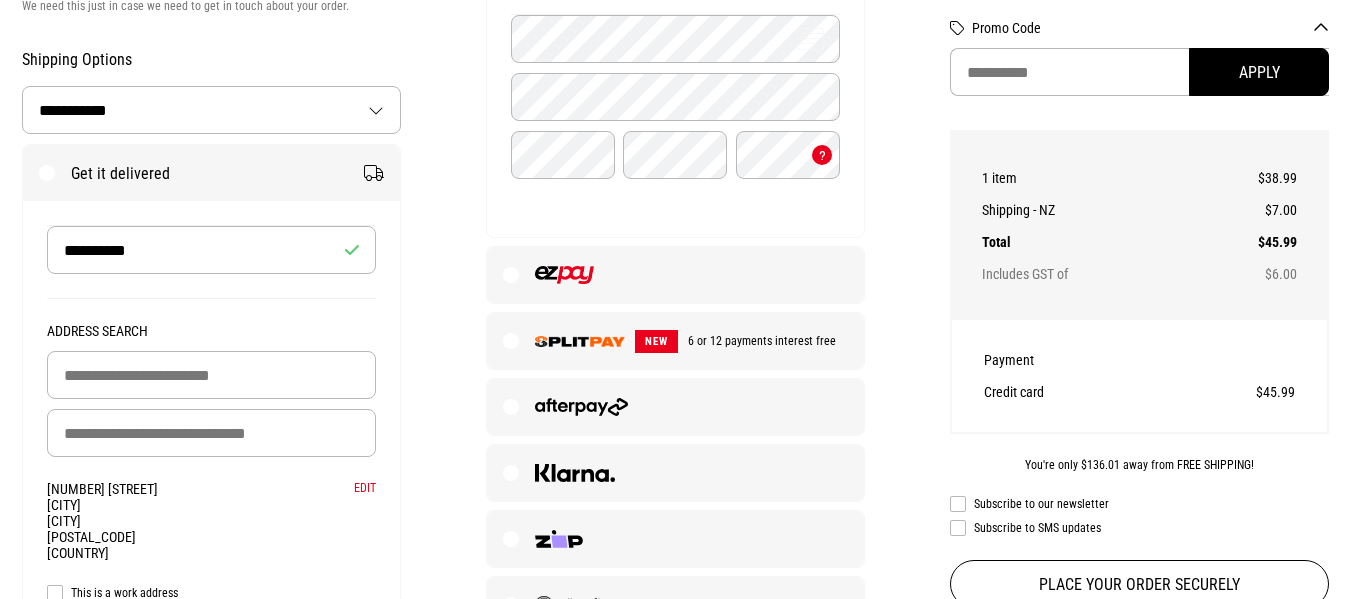 click at bounding box center [676, 275] 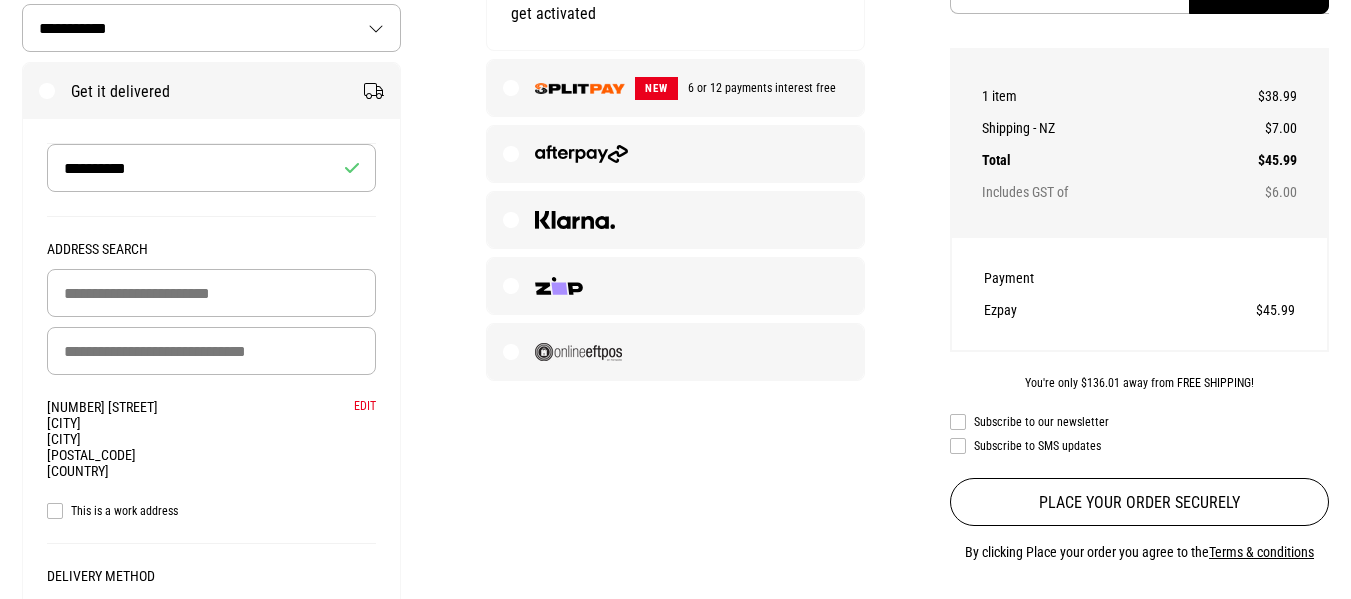 scroll, scrollTop: 582, scrollLeft: 0, axis: vertical 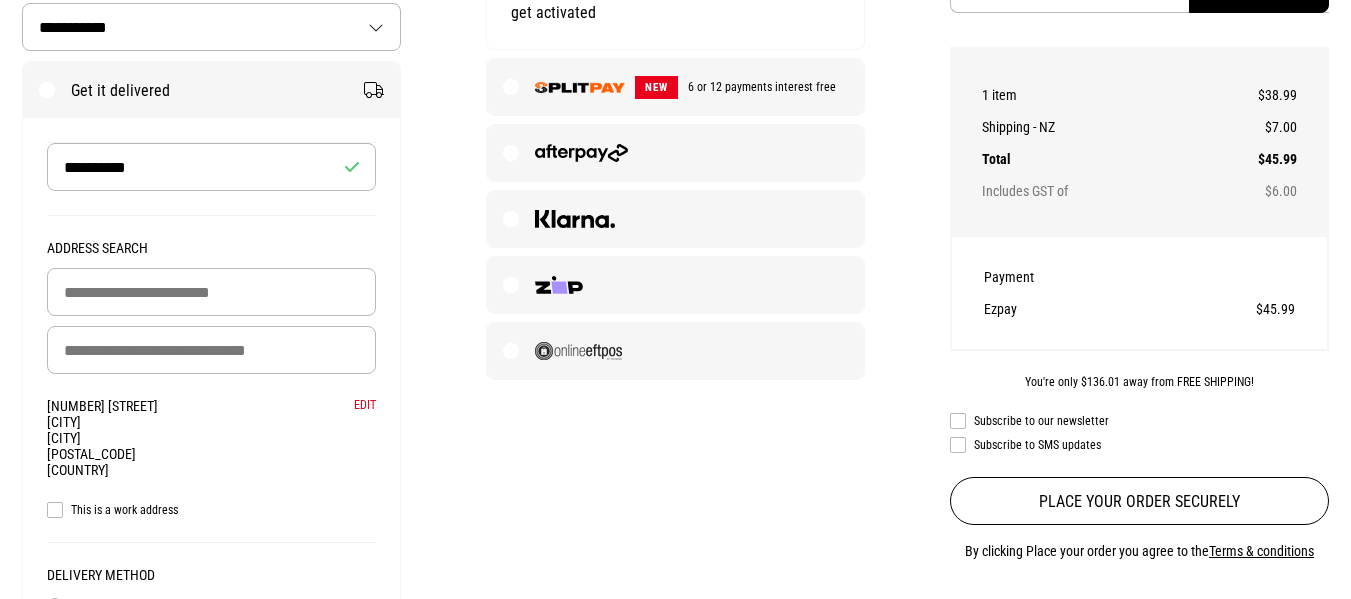 click at bounding box center [676, 351] 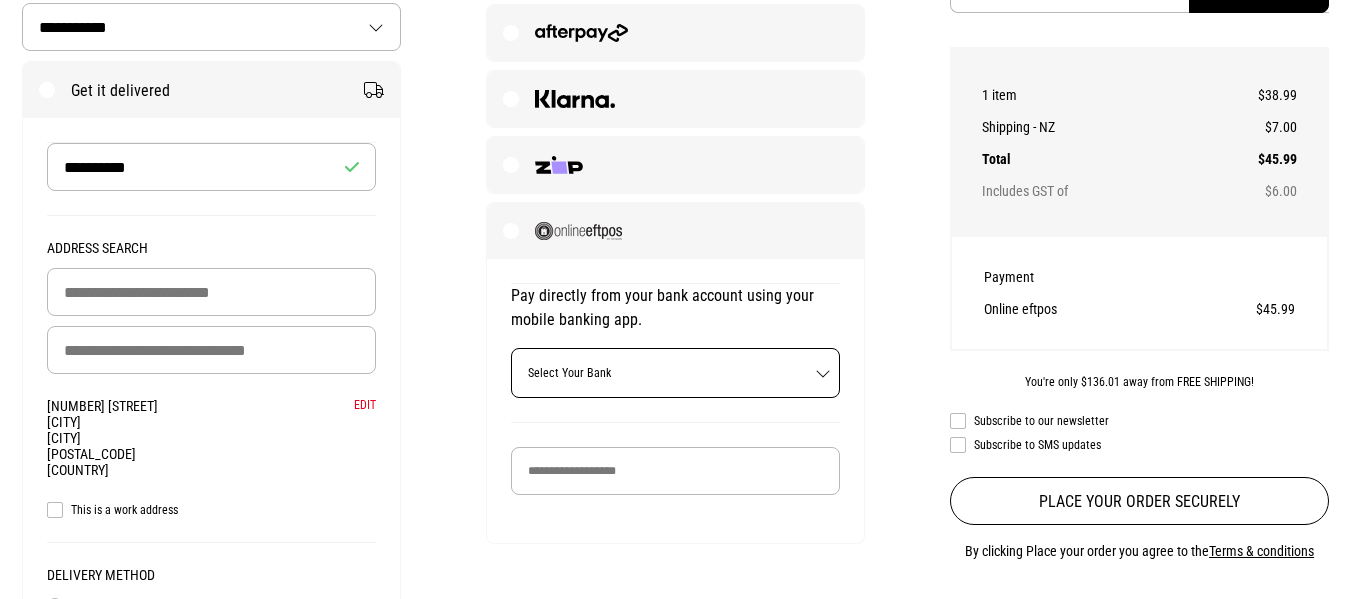 click on "Select Your Bank" at bounding box center (676, 373) 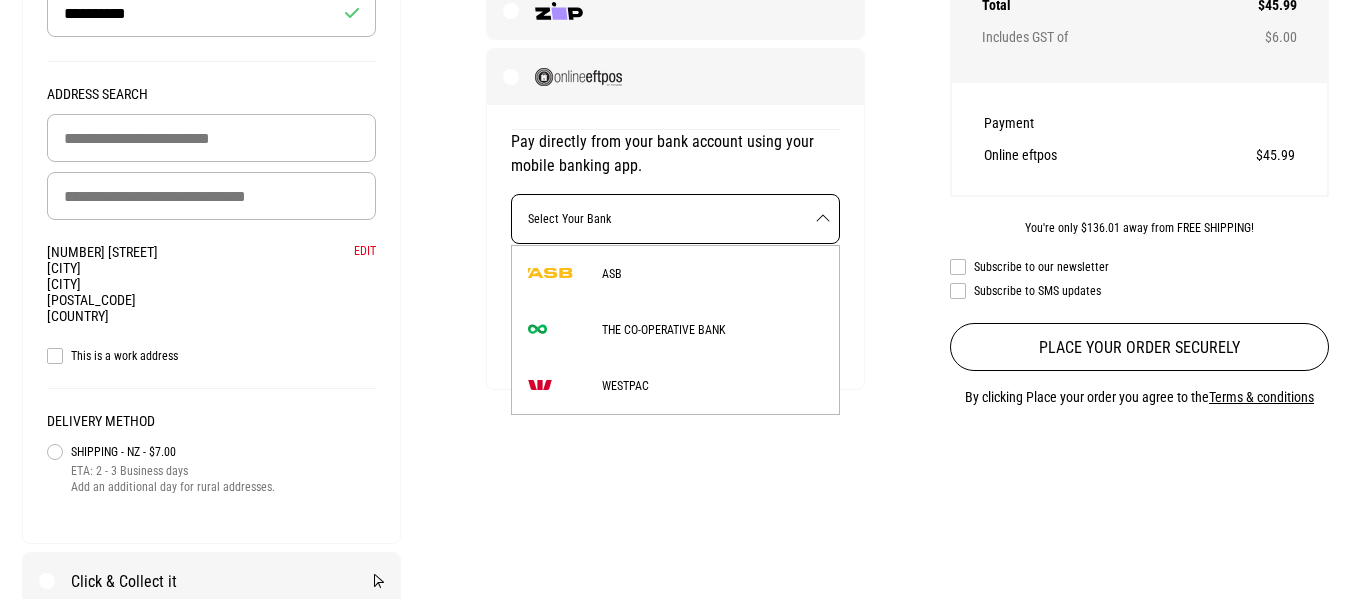 scroll, scrollTop: 733, scrollLeft: 0, axis: vertical 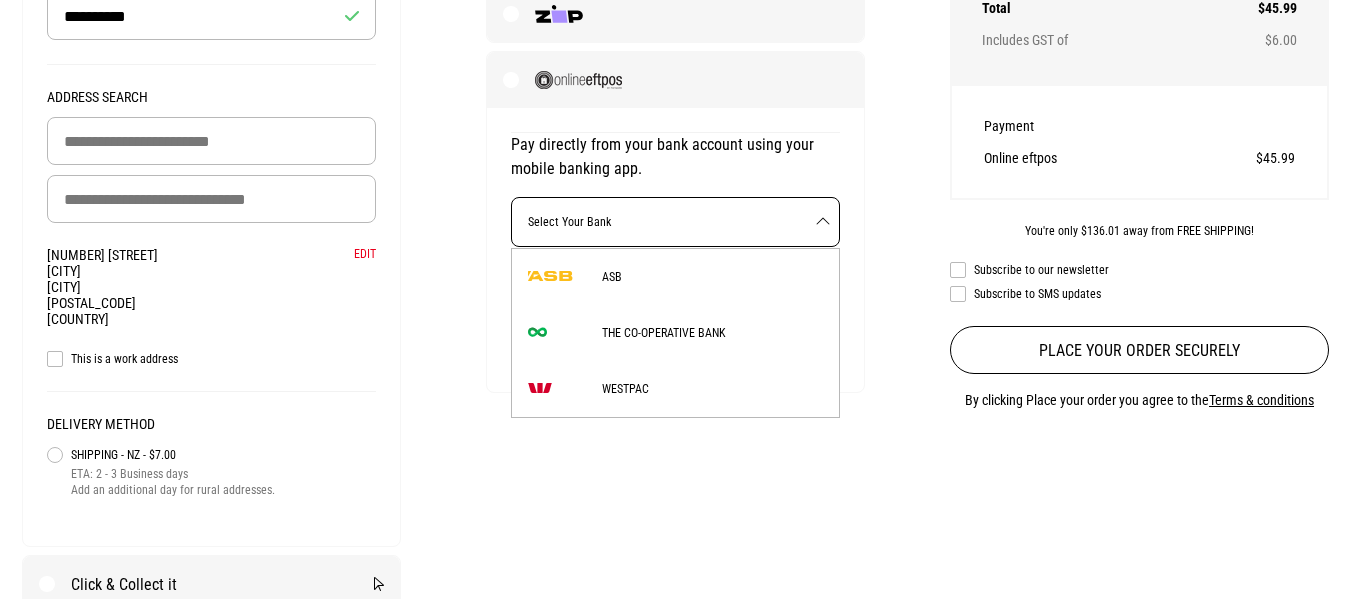 click on "Select Your Bank" at bounding box center [676, 222] 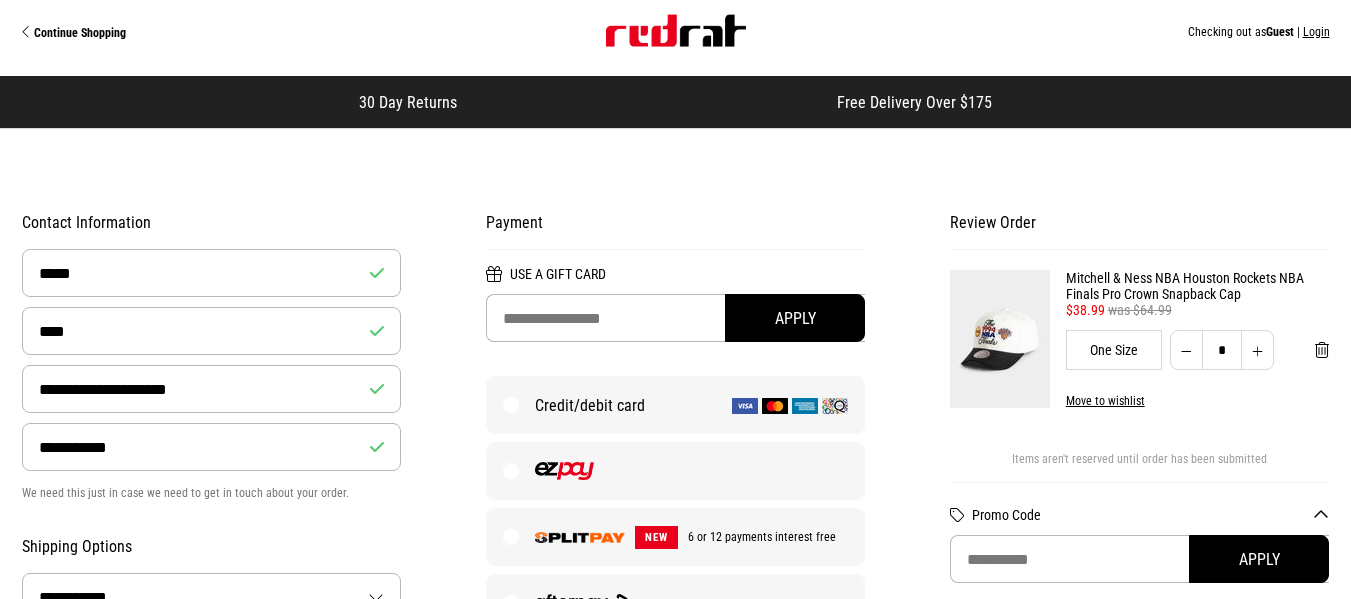 scroll, scrollTop: 0, scrollLeft: 0, axis: both 